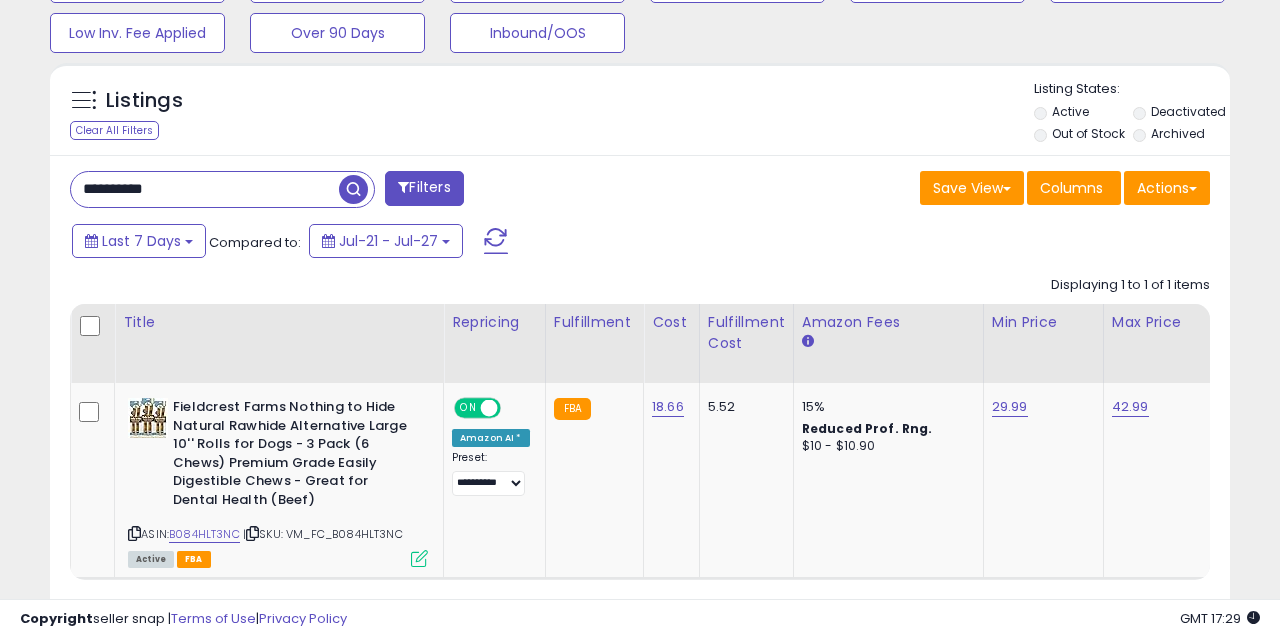scroll, scrollTop: 512, scrollLeft: 0, axis: vertical 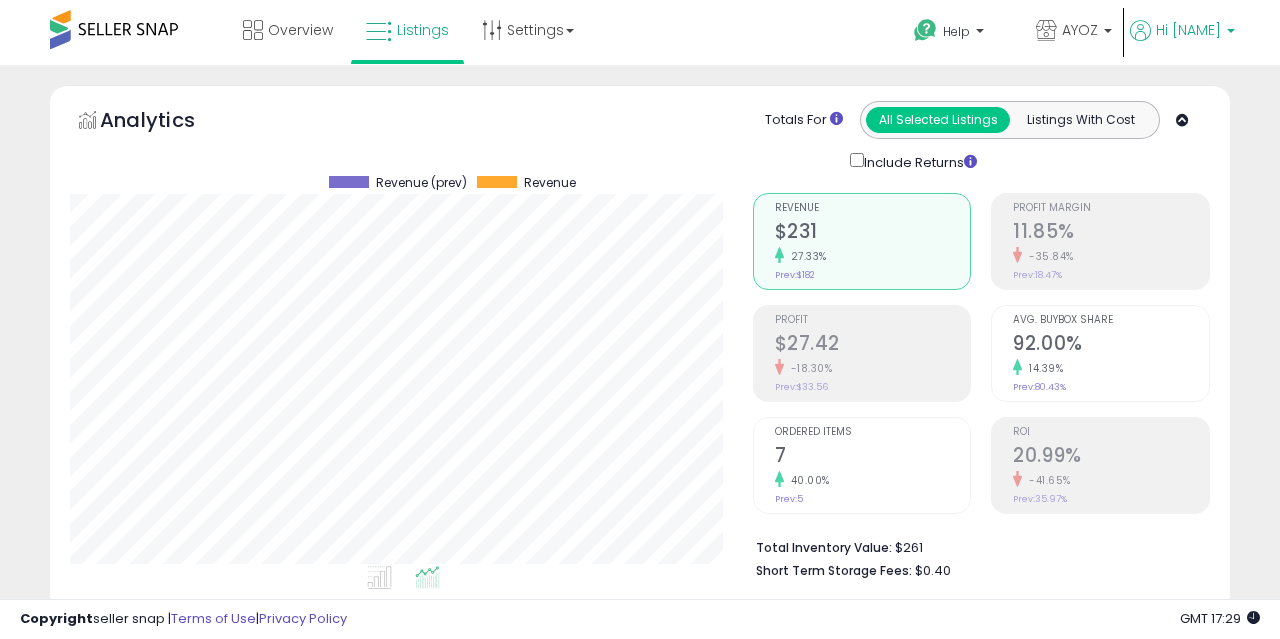 click on "Hi [FIRST]" at bounding box center (1188, 30) 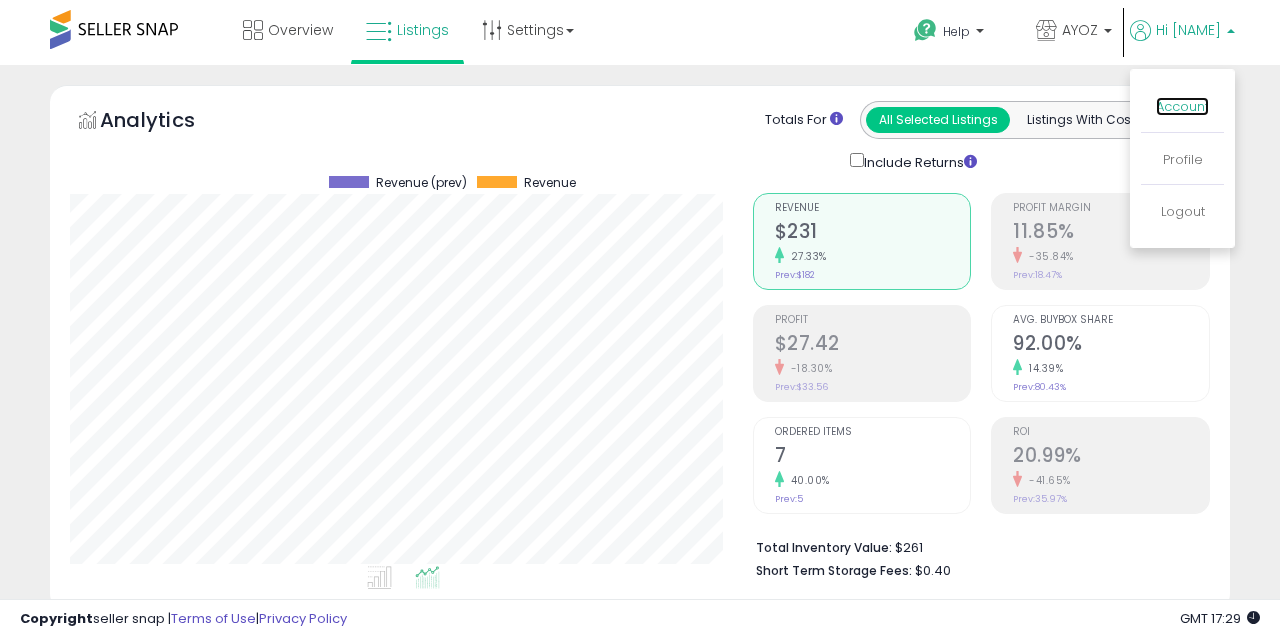 click on "Account" at bounding box center (1182, 106) 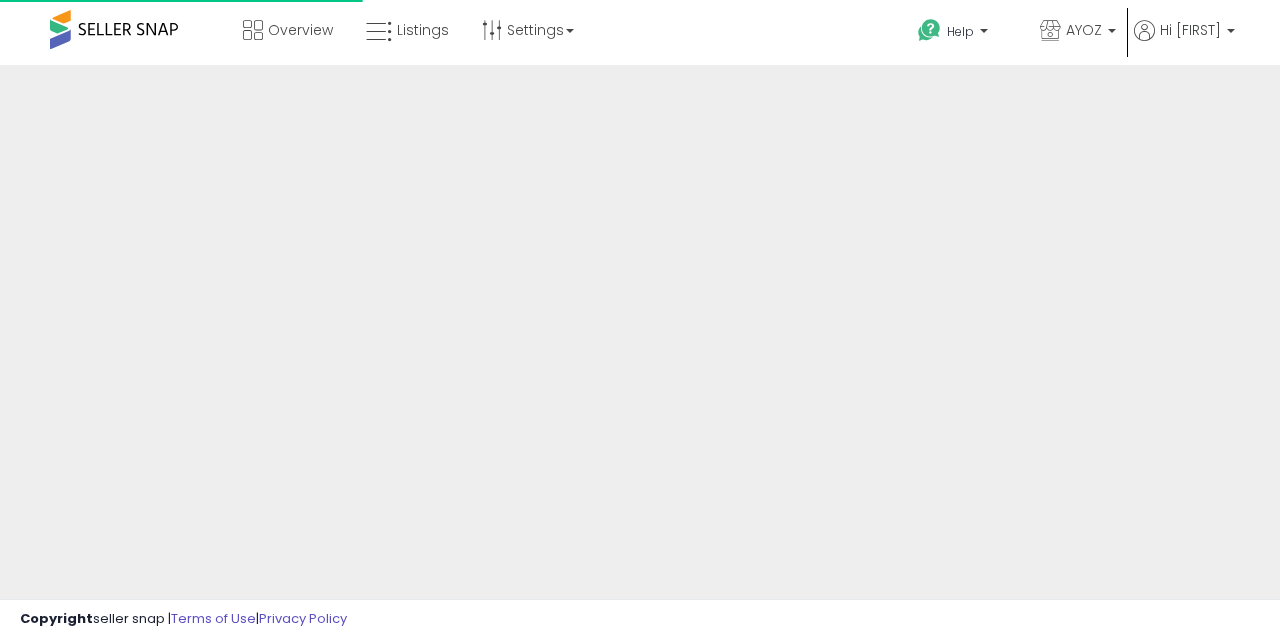 scroll, scrollTop: 0, scrollLeft: 0, axis: both 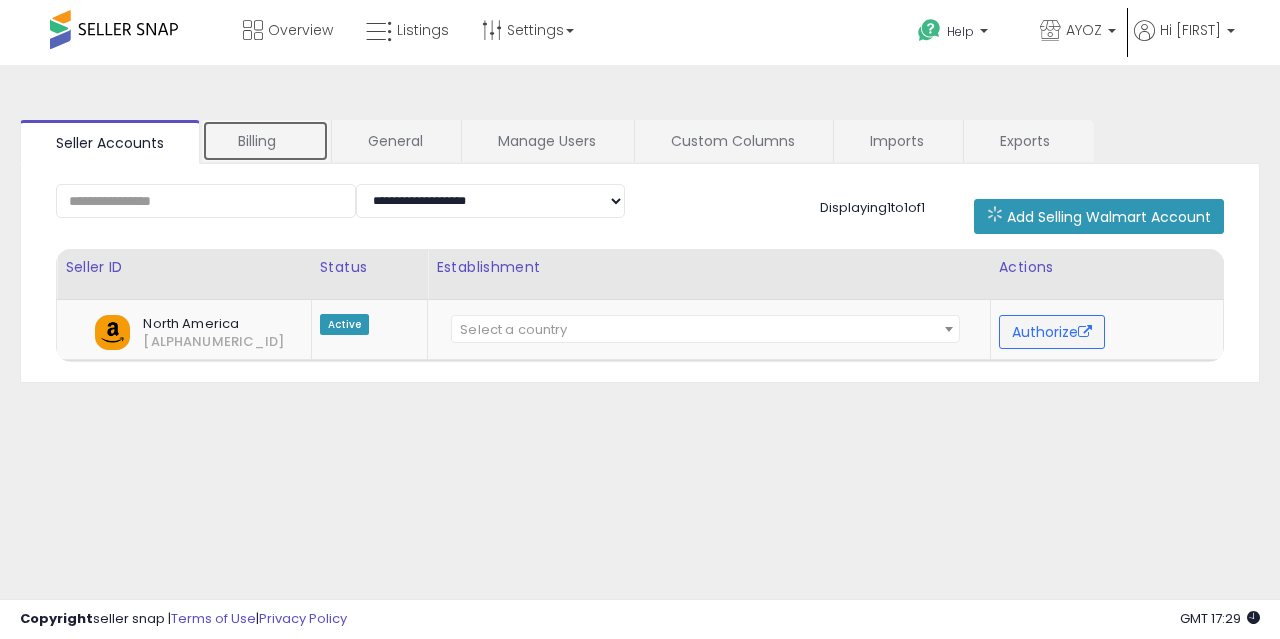 click on "Billing" at bounding box center [265, 141] 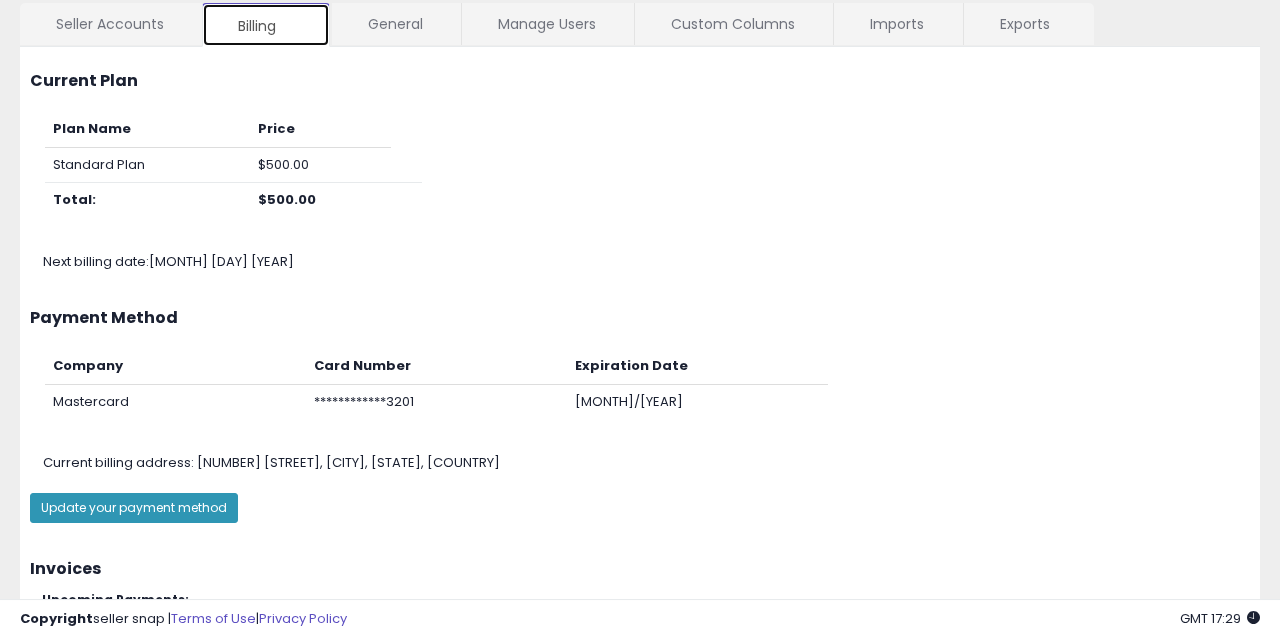 scroll, scrollTop: 0, scrollLeft: 0, axis: both 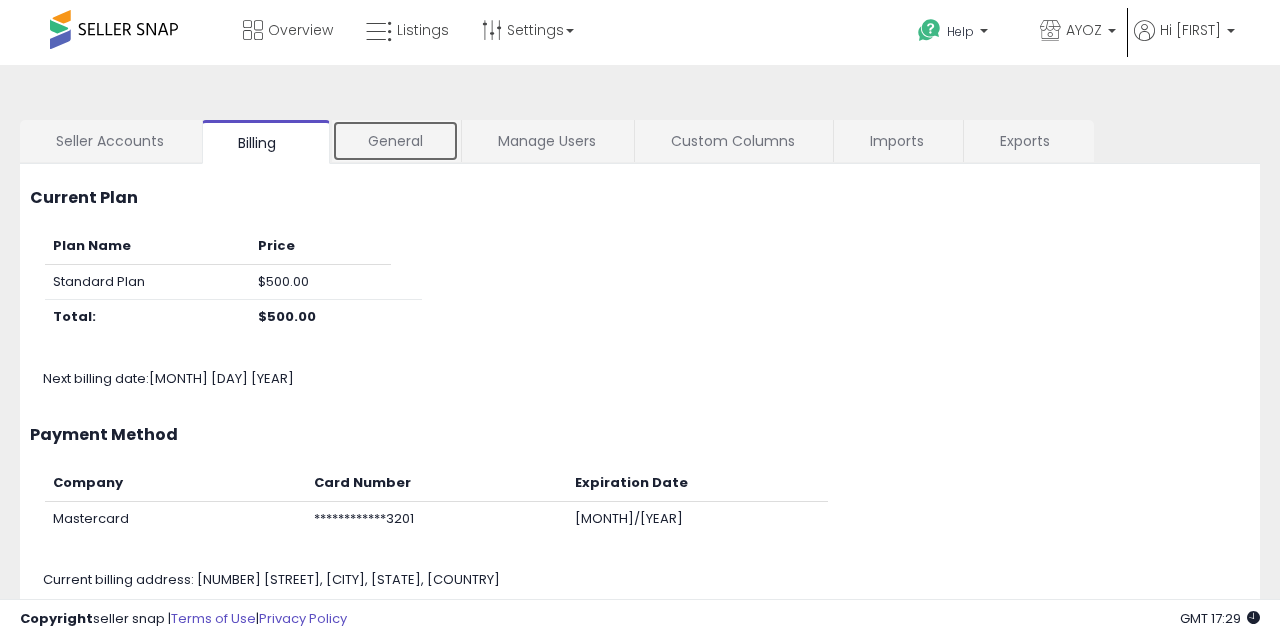 click on "General" at bounding box center (395, 141) 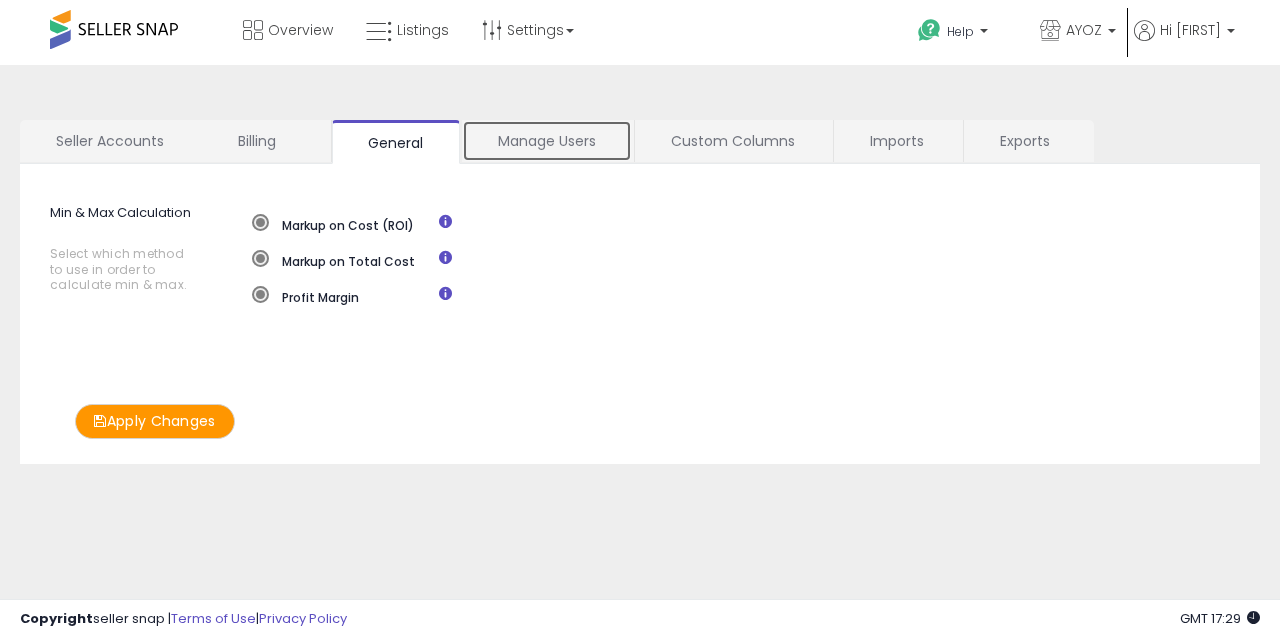 click on "Manage Users" at bounding box center (547, 141) 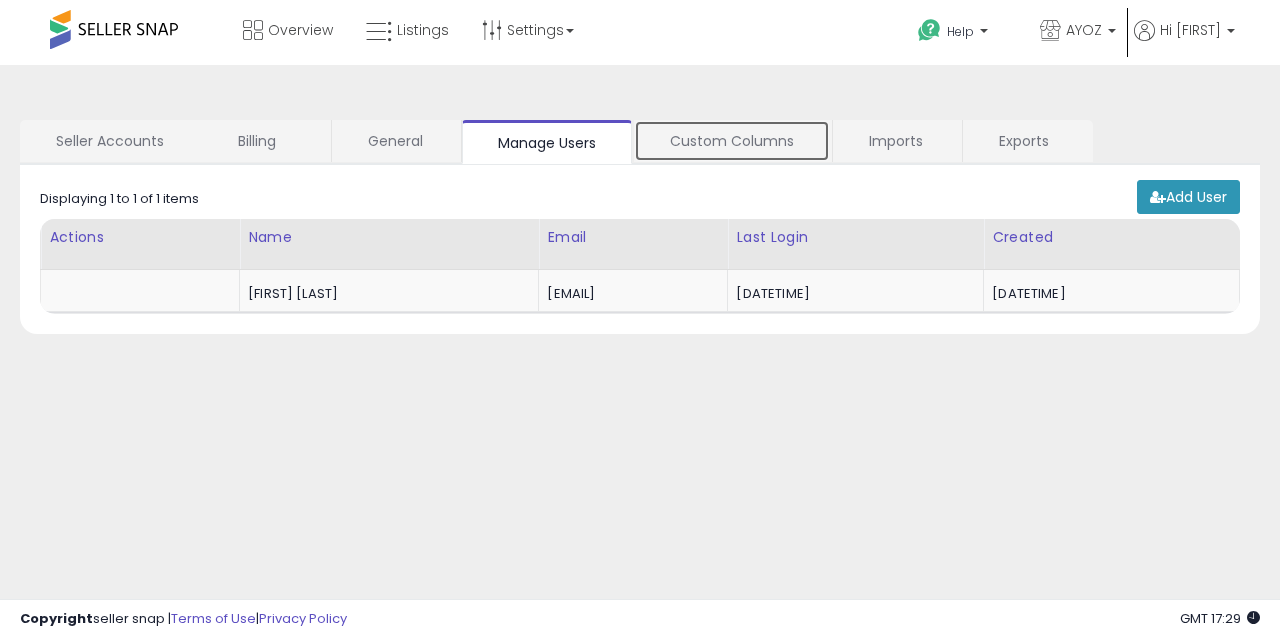click on "Custom Columns" at bounding box center [732, 141] 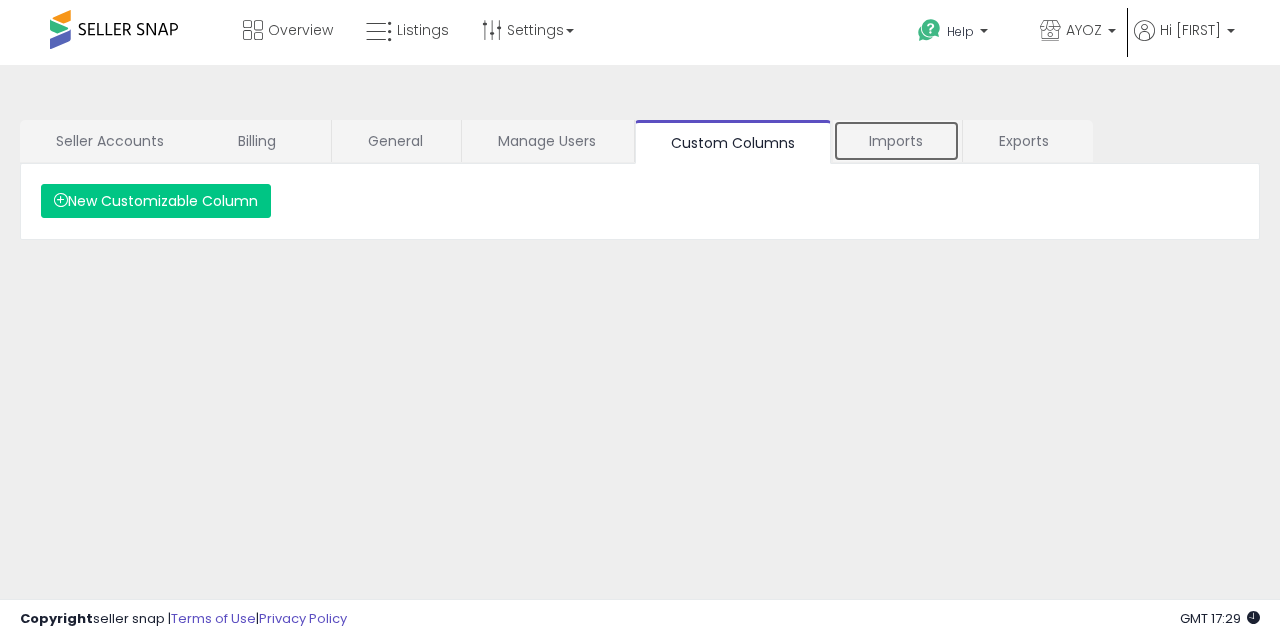 click on "Imports" at bounding box center (896, 141) 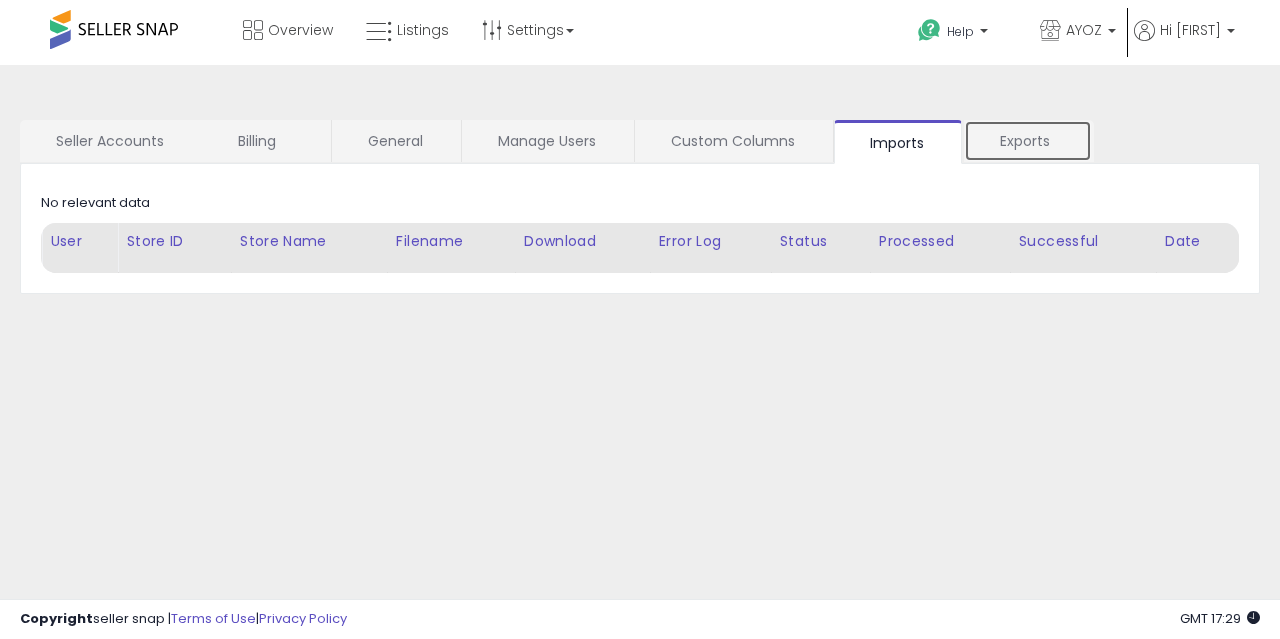 click on "Exports" at bounding box center (1028, 141) 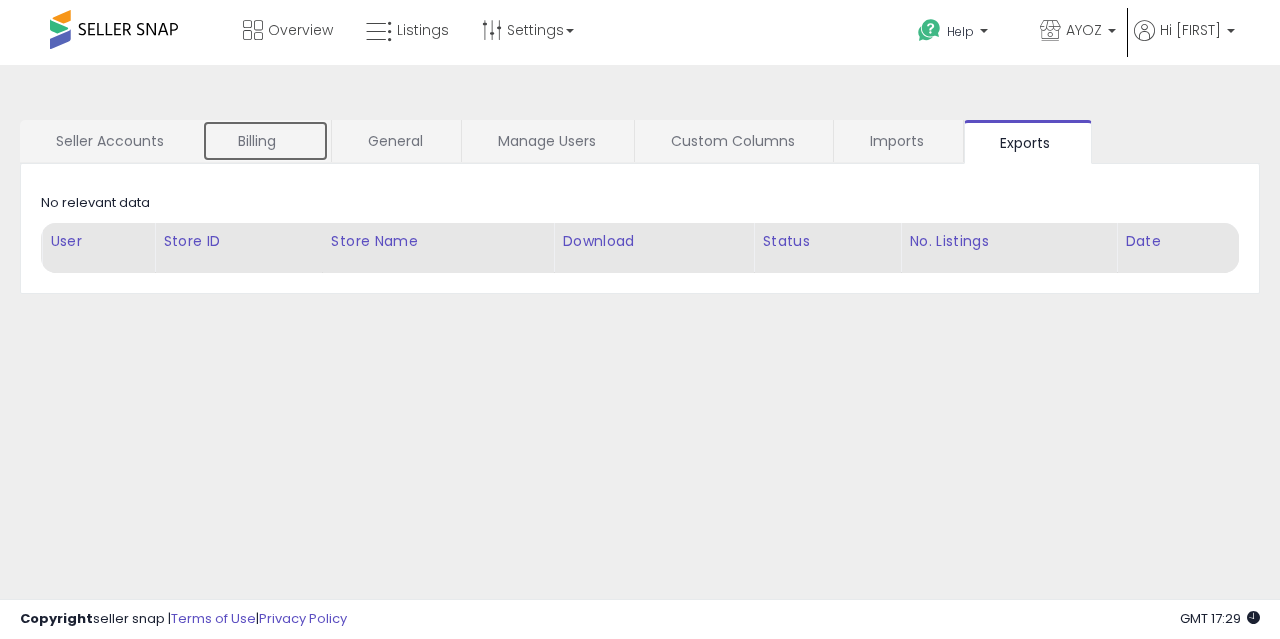 click on "Billing" at bounding box center (265, 141) 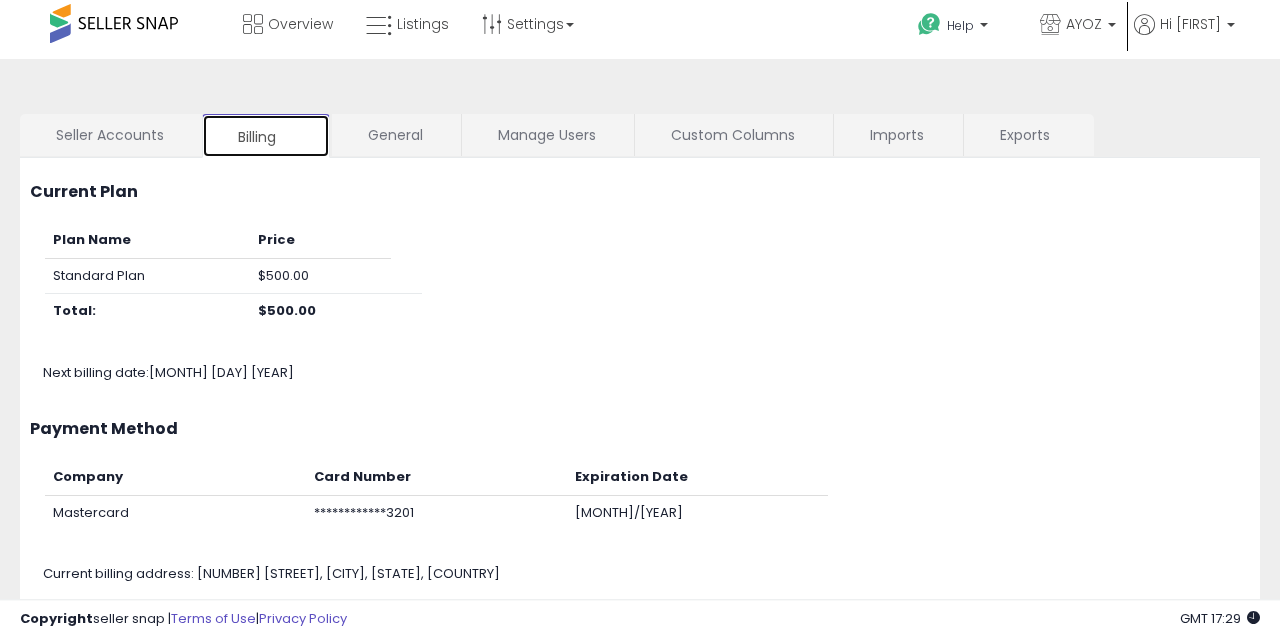 scroll, scrollTop: 0, scrollLeft: 0, axis: both 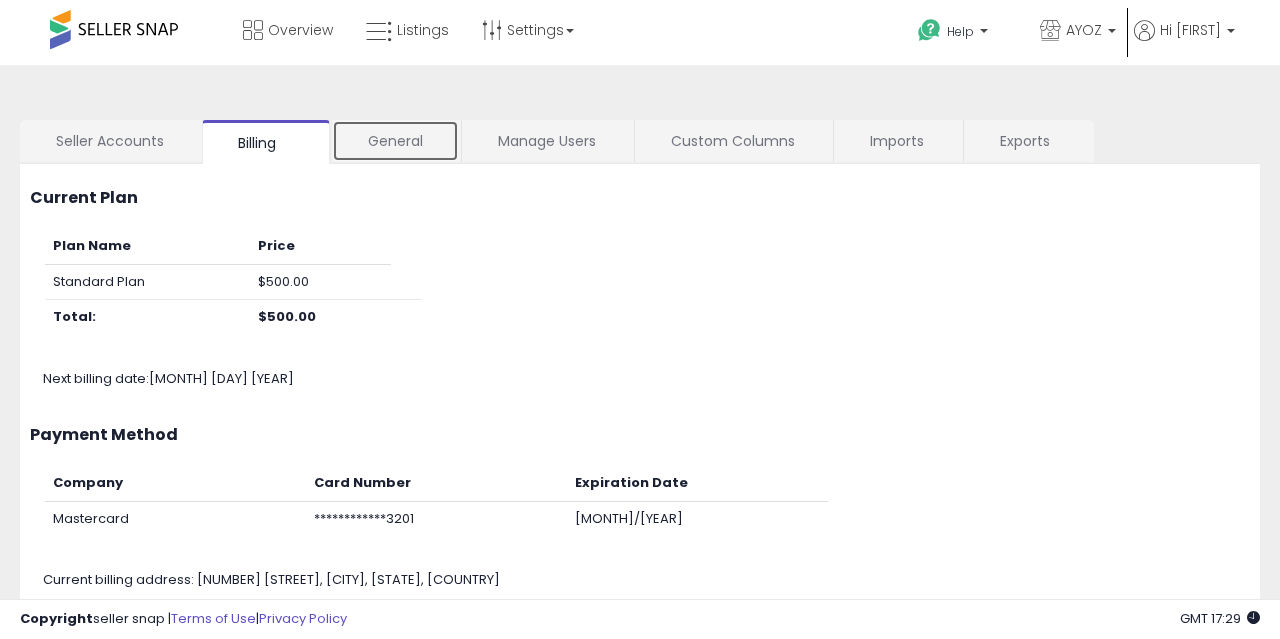 click on "General" at bounding box center (395, 141) 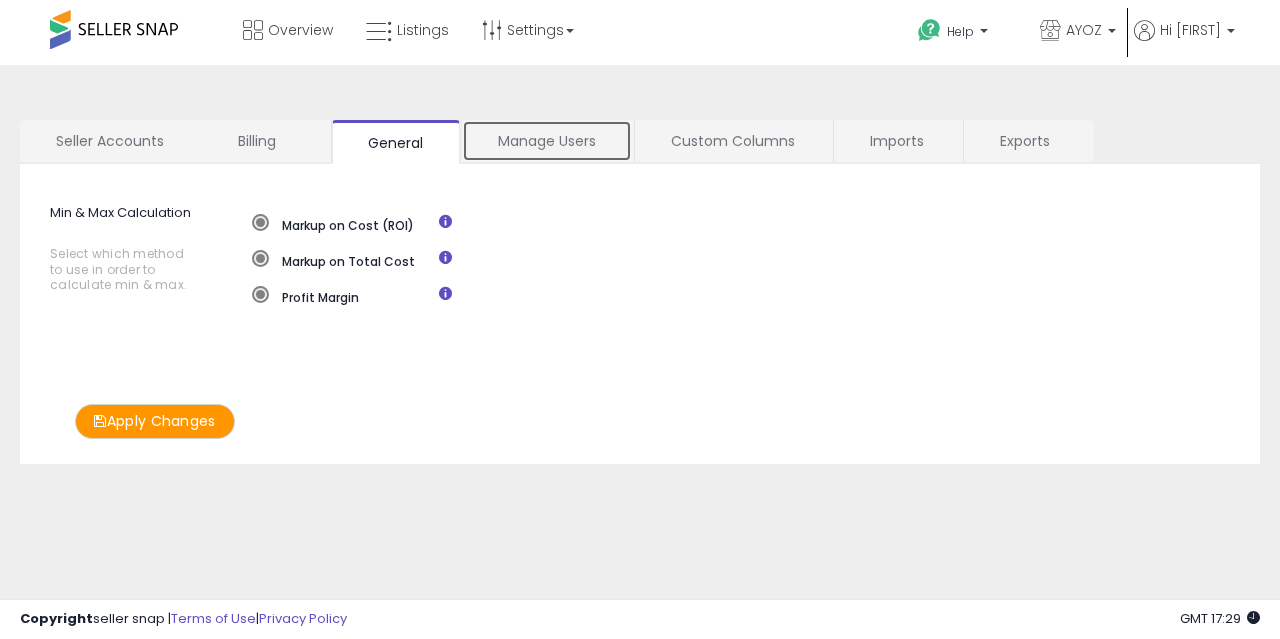 click on "Manage Users" at bounding box center (547, 141) 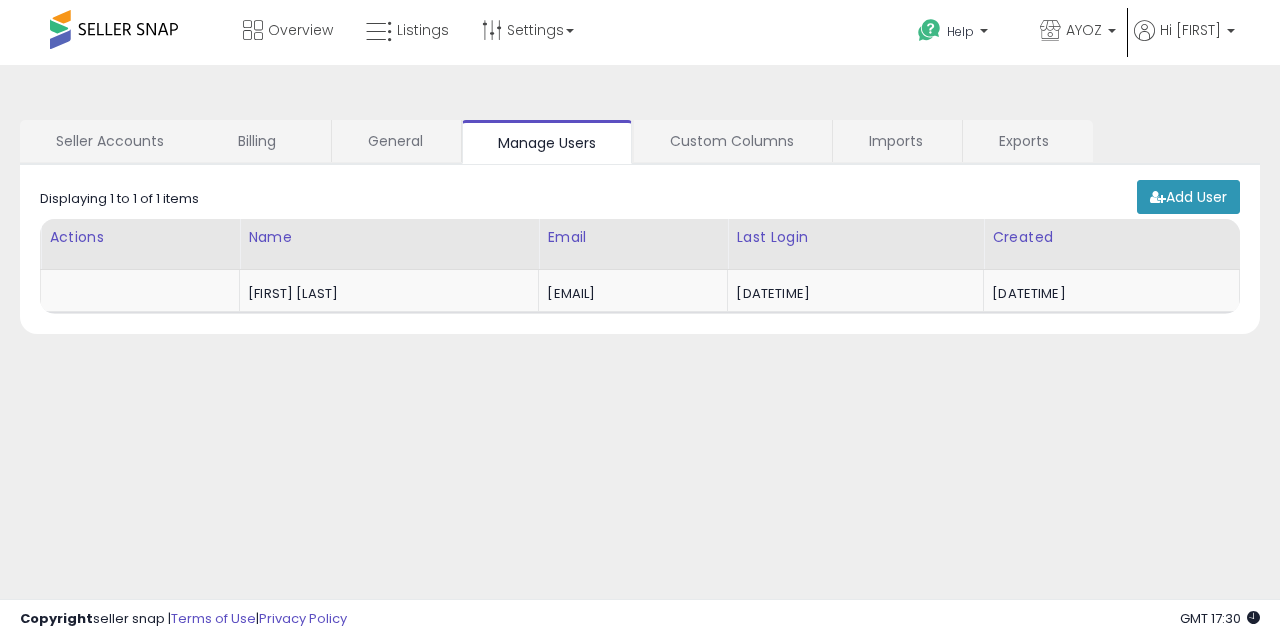 click at bounding box center [114, 29] 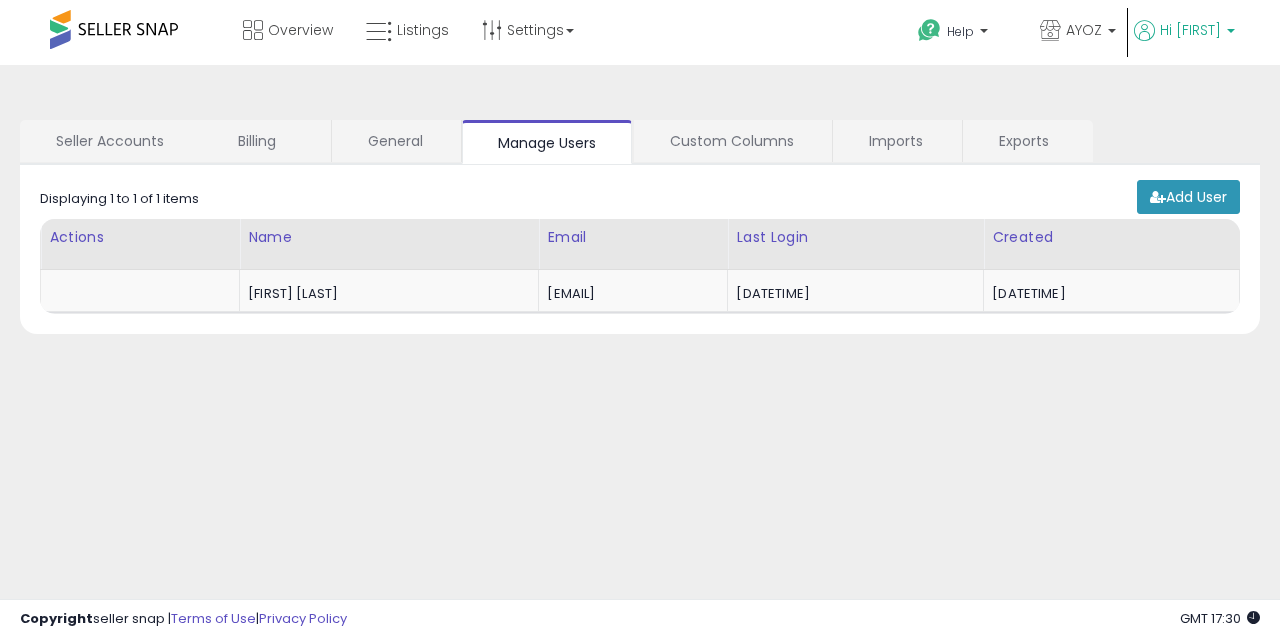 click on "Hi [NAME]" at bounding box center [1190, 30] 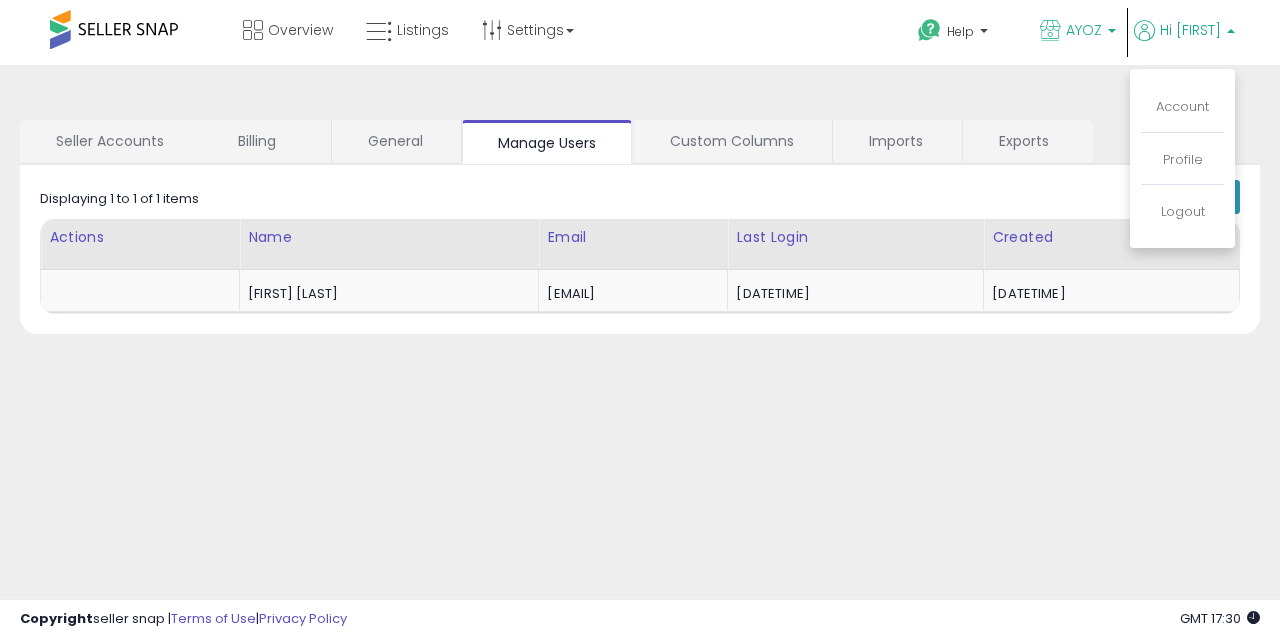 click on "AYOZ" at bounding box center (1084, 30) 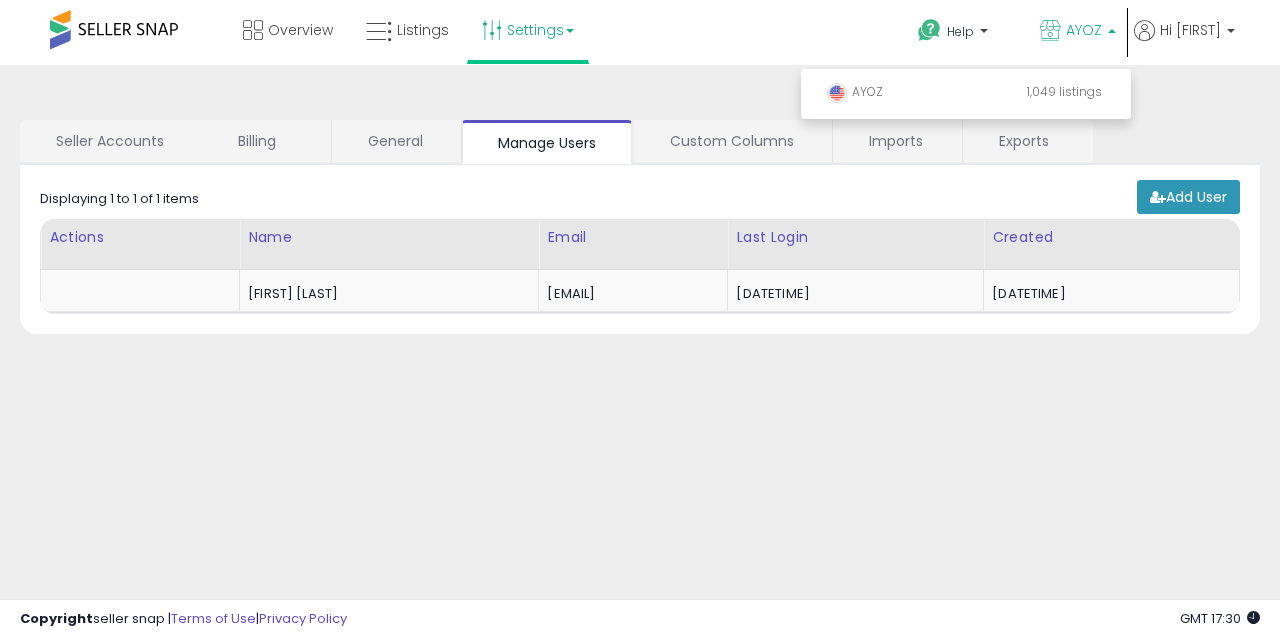 click on "Settings" at bounding box center (528, 30) 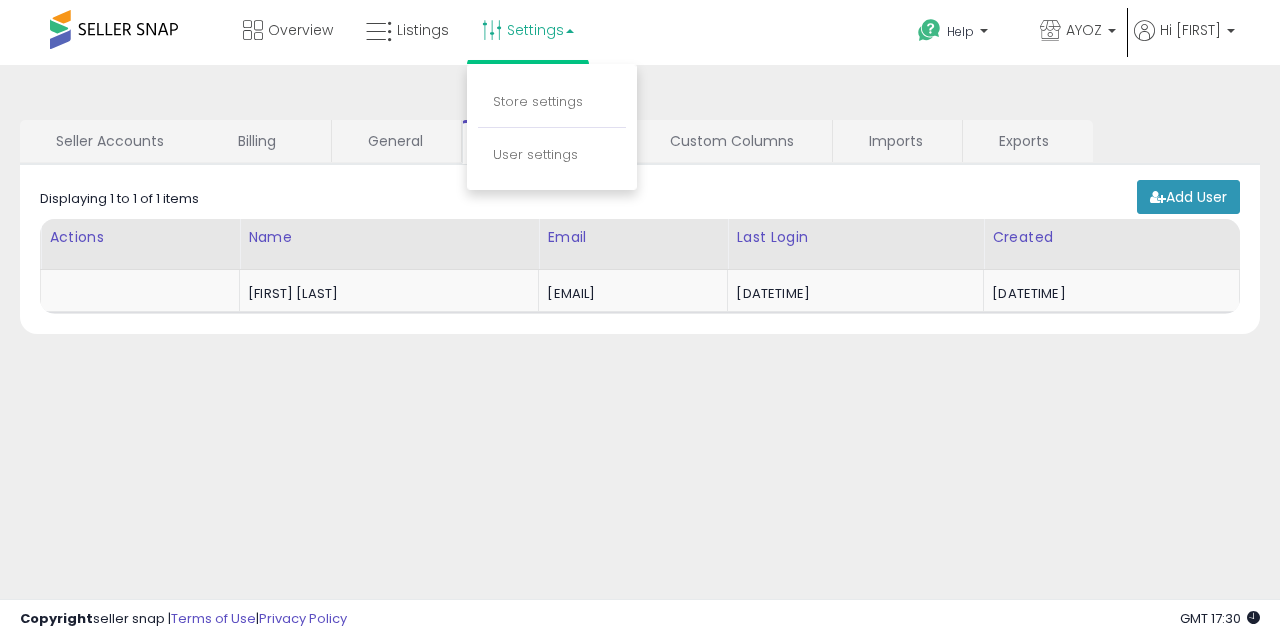 click at bounding box center (114, 29) 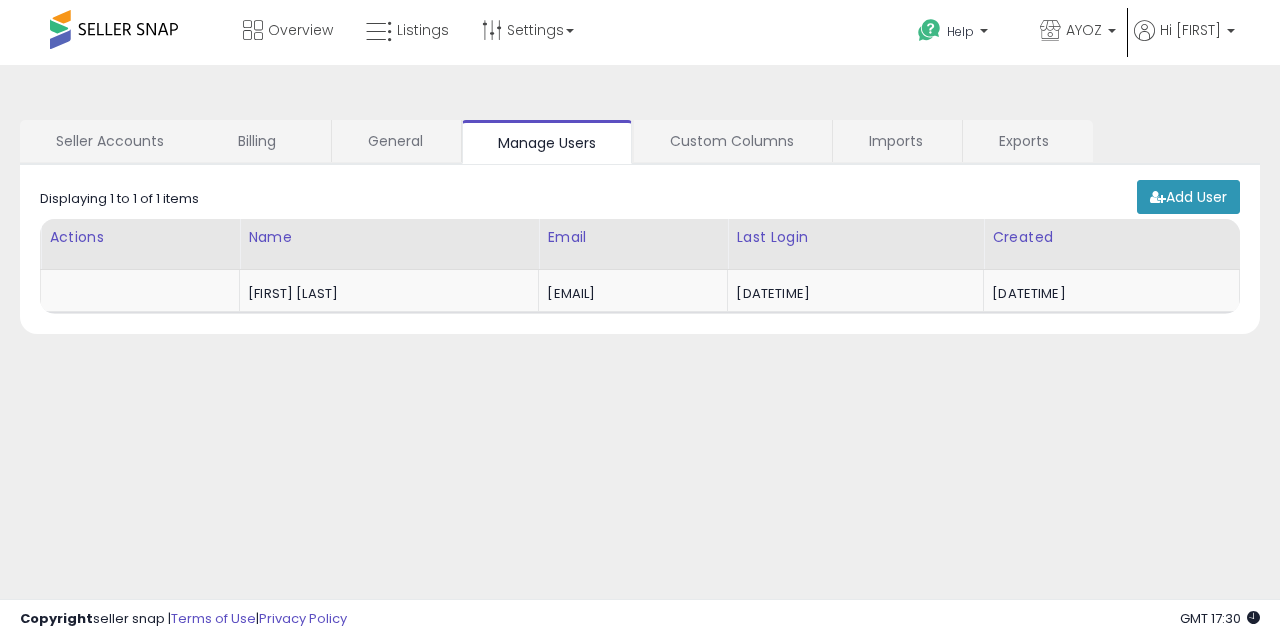 click at bounding box center [114, 29] 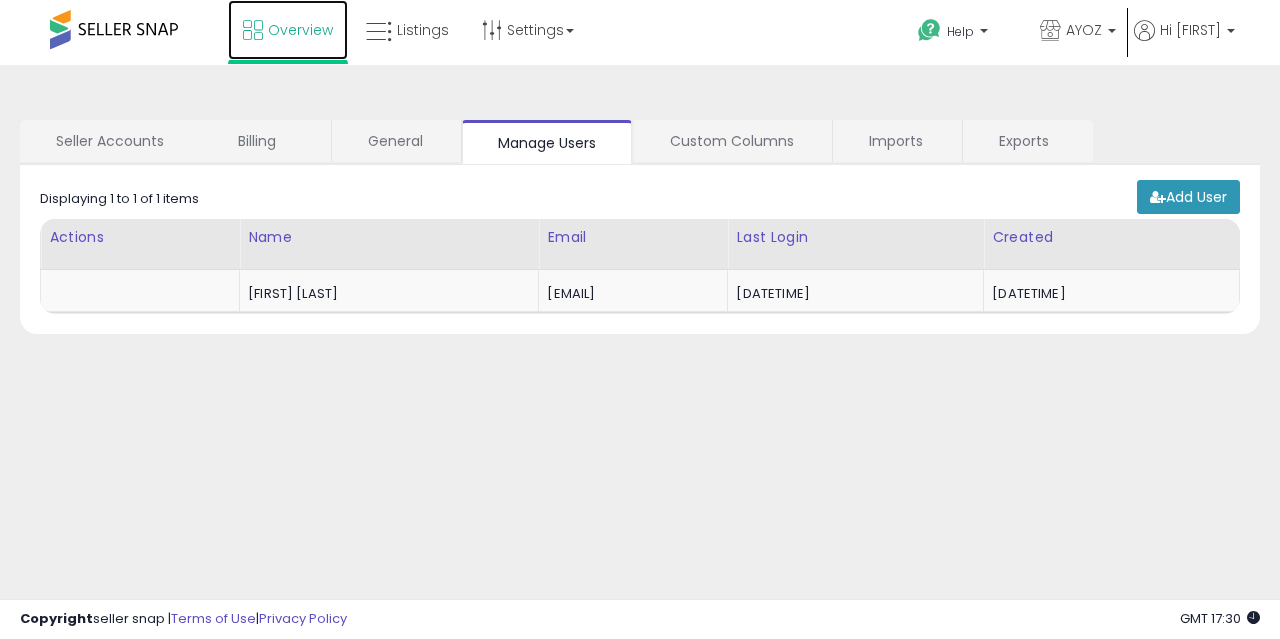 click on "Overview" at bounding box center [300, 30] 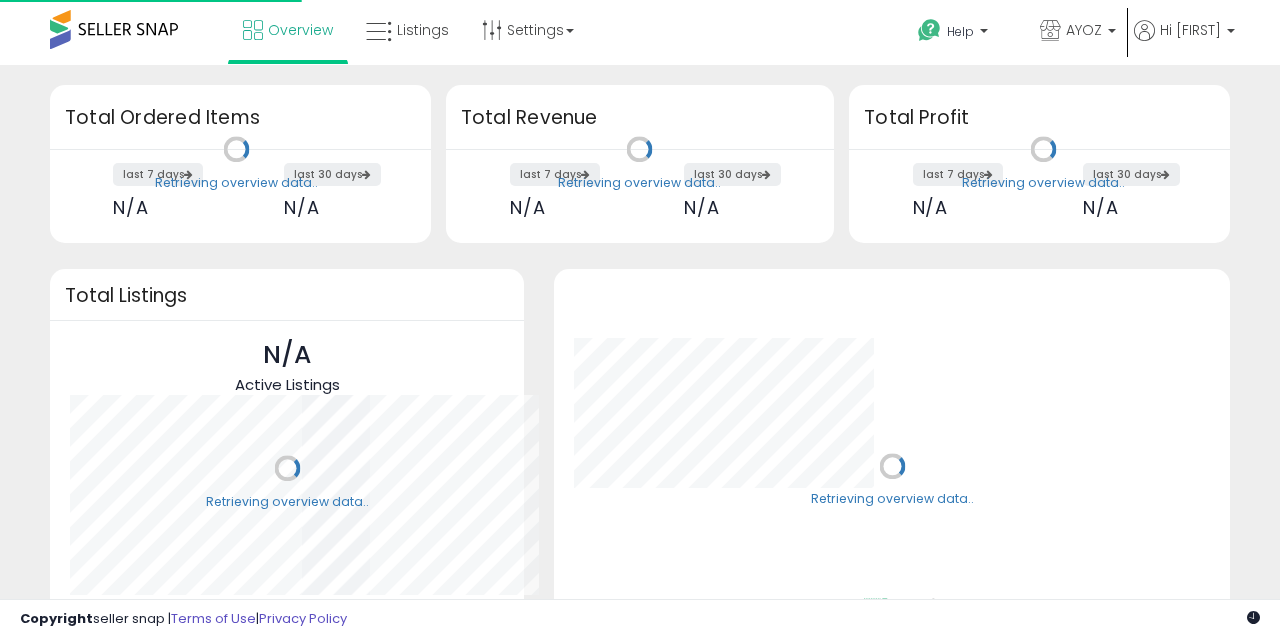 scroll, scrollTop: 0, scrollLeft: 0, axis: both 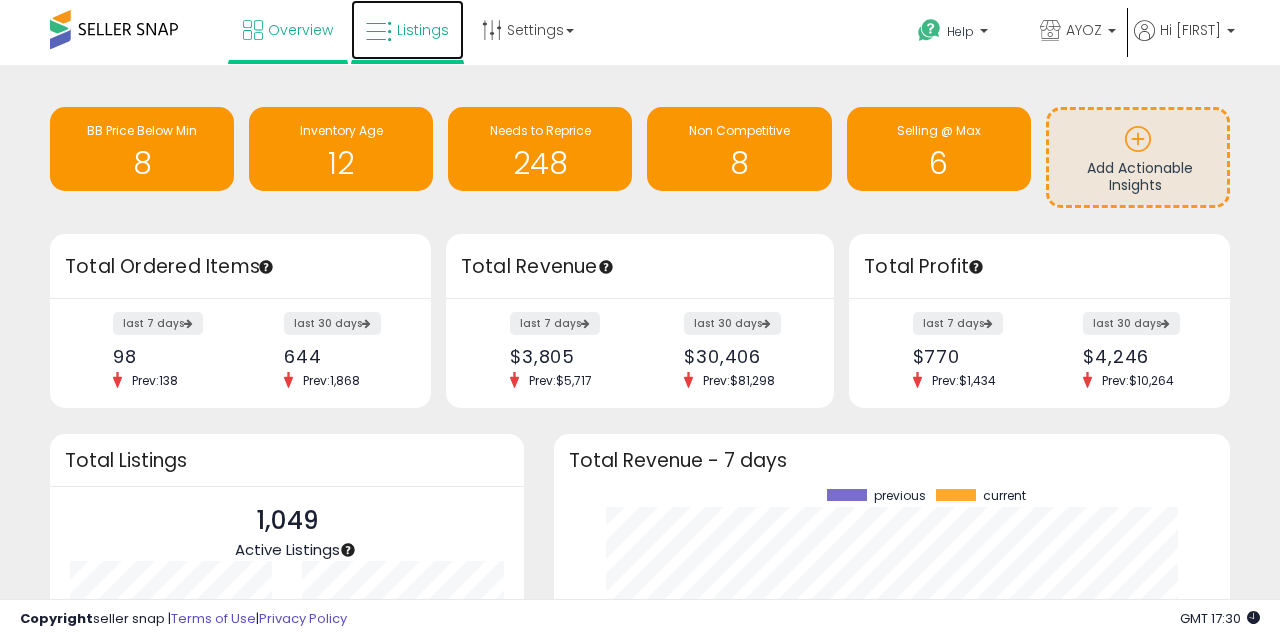 click on "Listings" at bounding box center (423, 30) 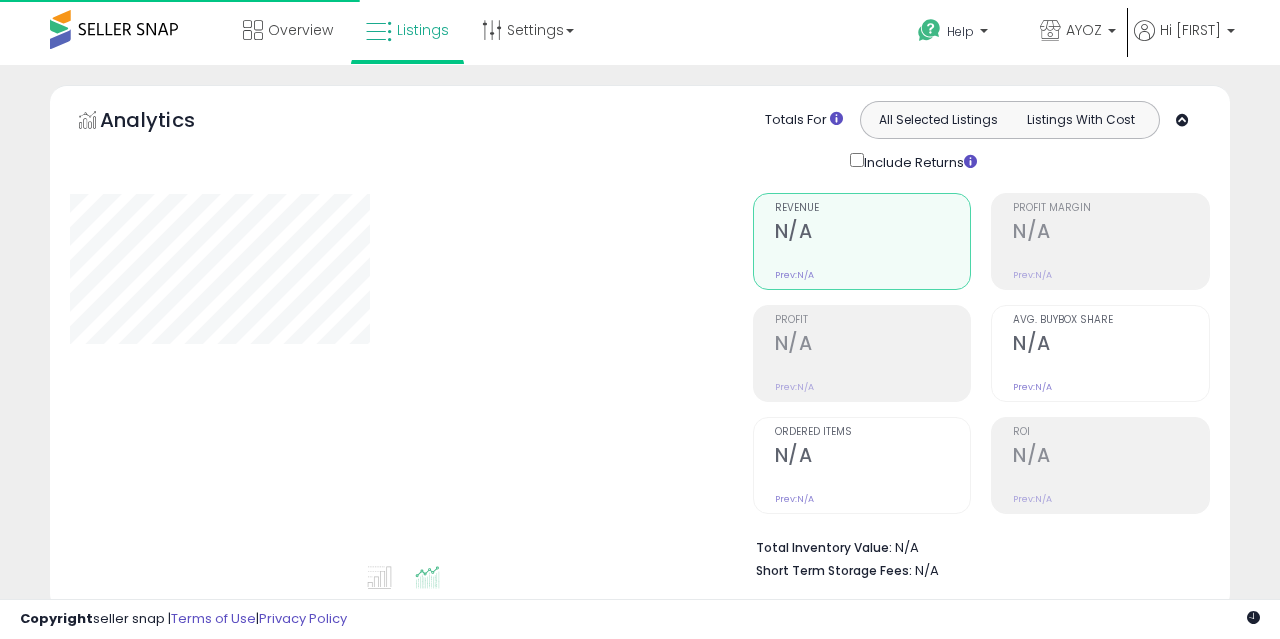 scroll, scrollTop: 0, scrollLeft: 0, axis: both 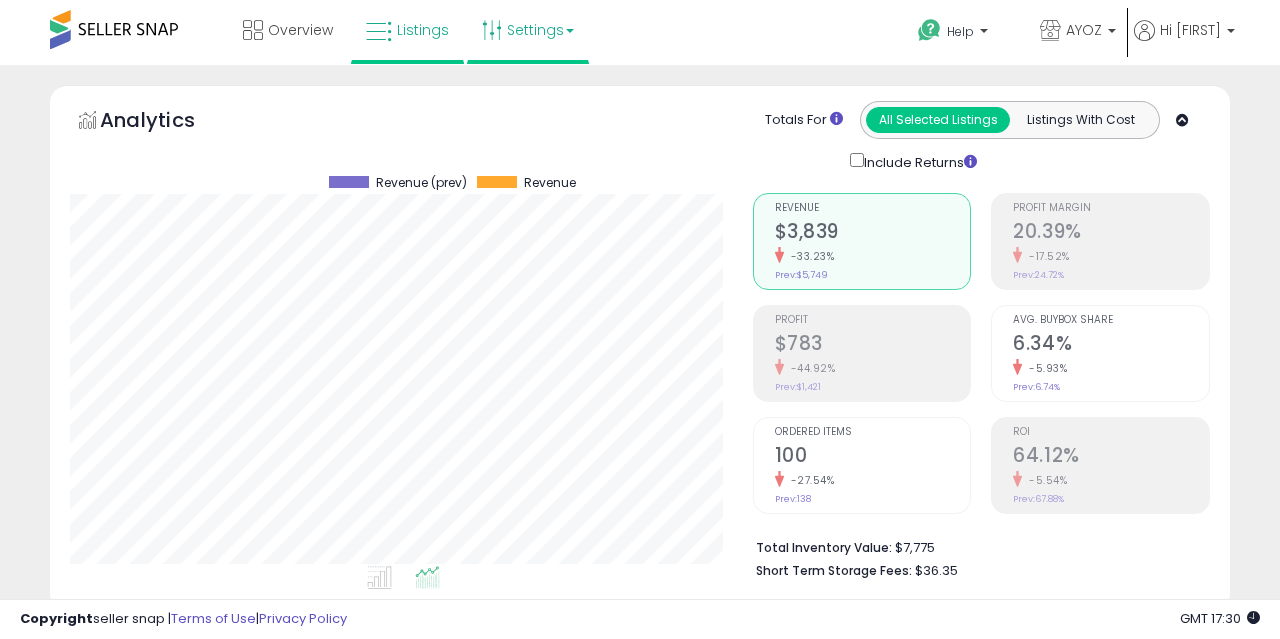 click on "Settings" at bounding box center (528, 30) 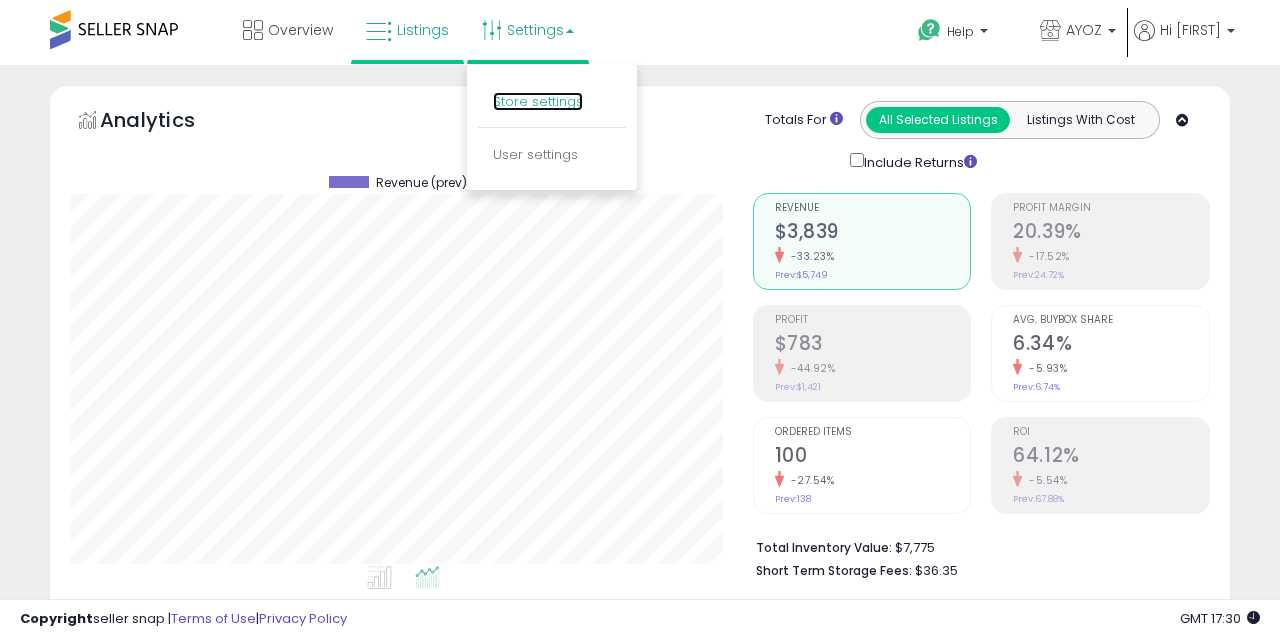 click on "Store
settings" at bounding box center [538, 101] 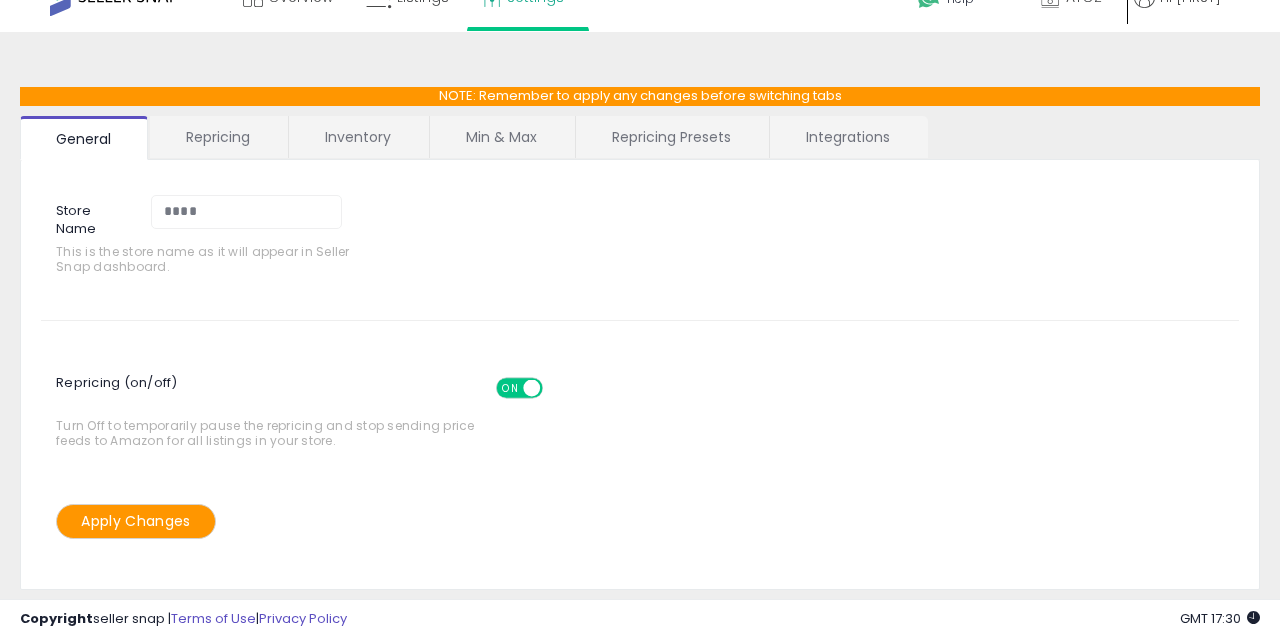 scroll, scrollTop: 0, scrollLeft: 0, axis: both 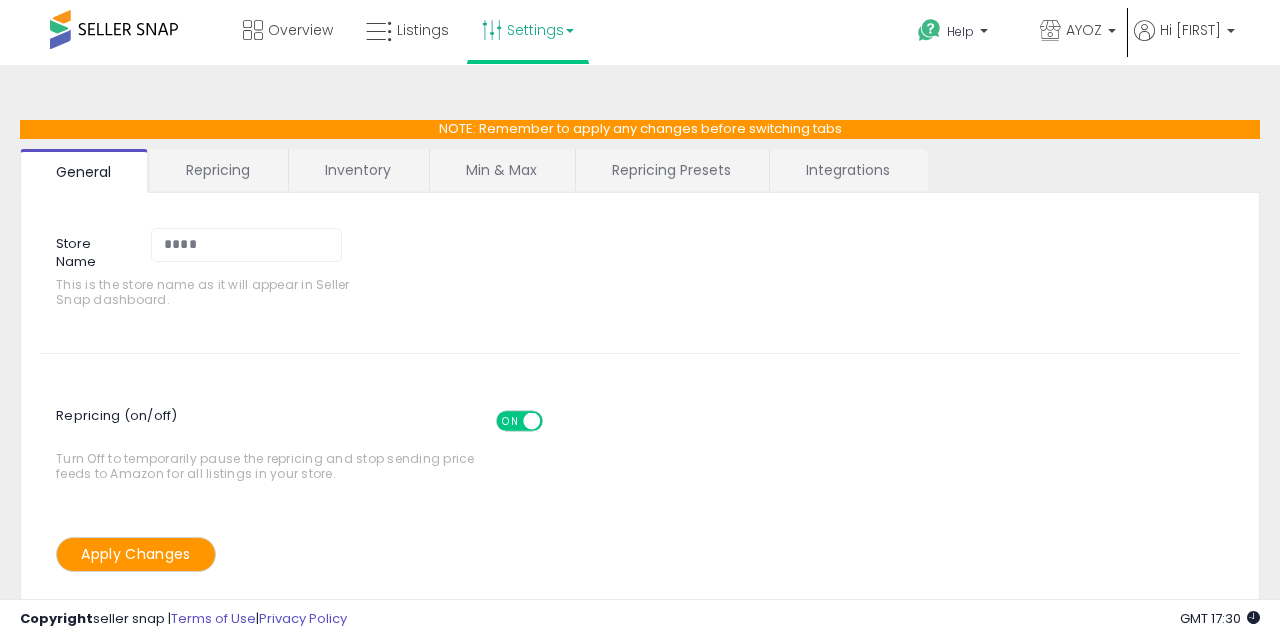 click on "Repricing Presets" at bounding box center [671, 170] 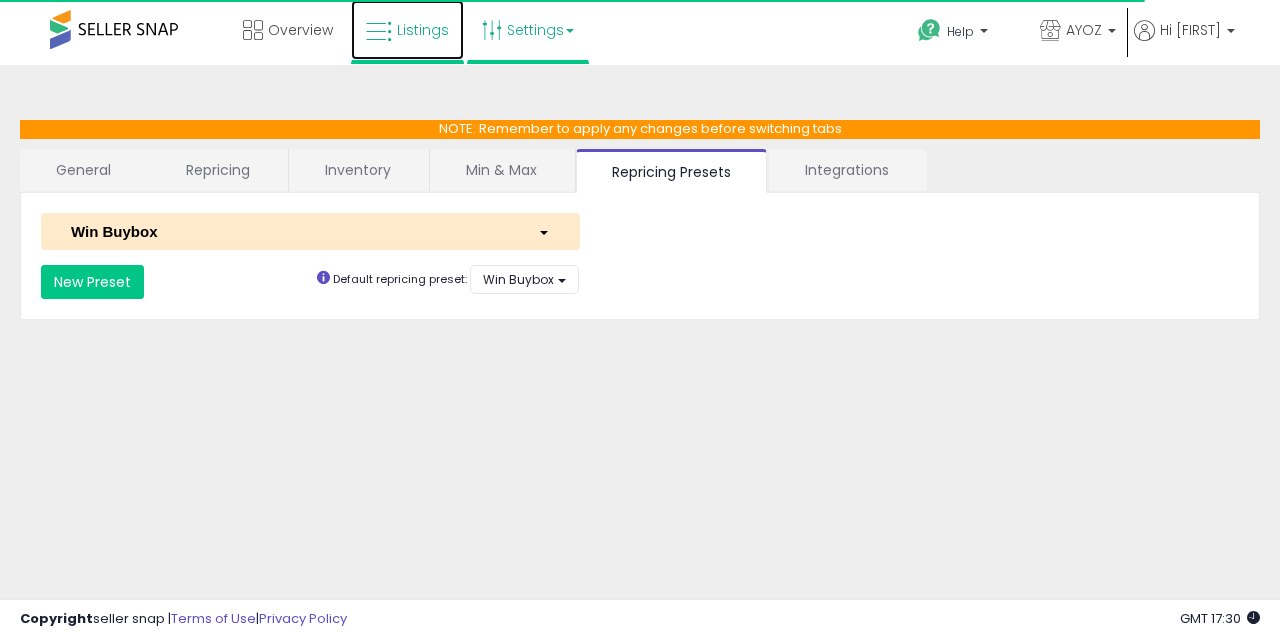 click on "Listings" at bounding box center [407, 30] 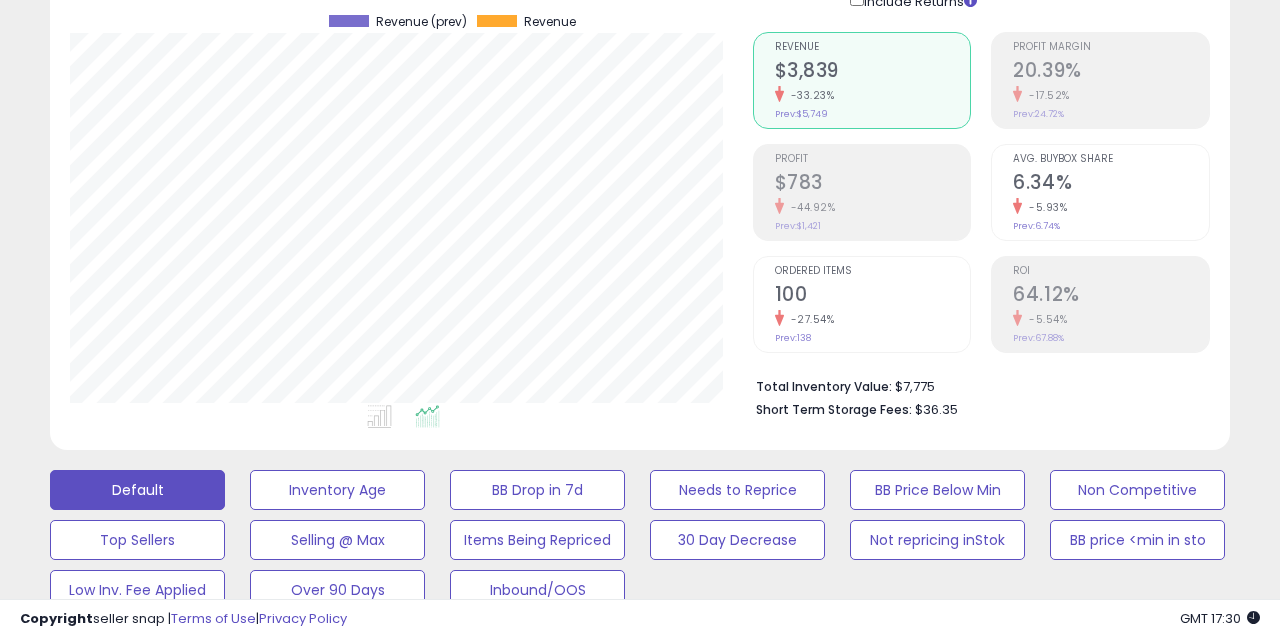 scroll, scrollTop: 274, scrollLeft: 0, axis: vertical 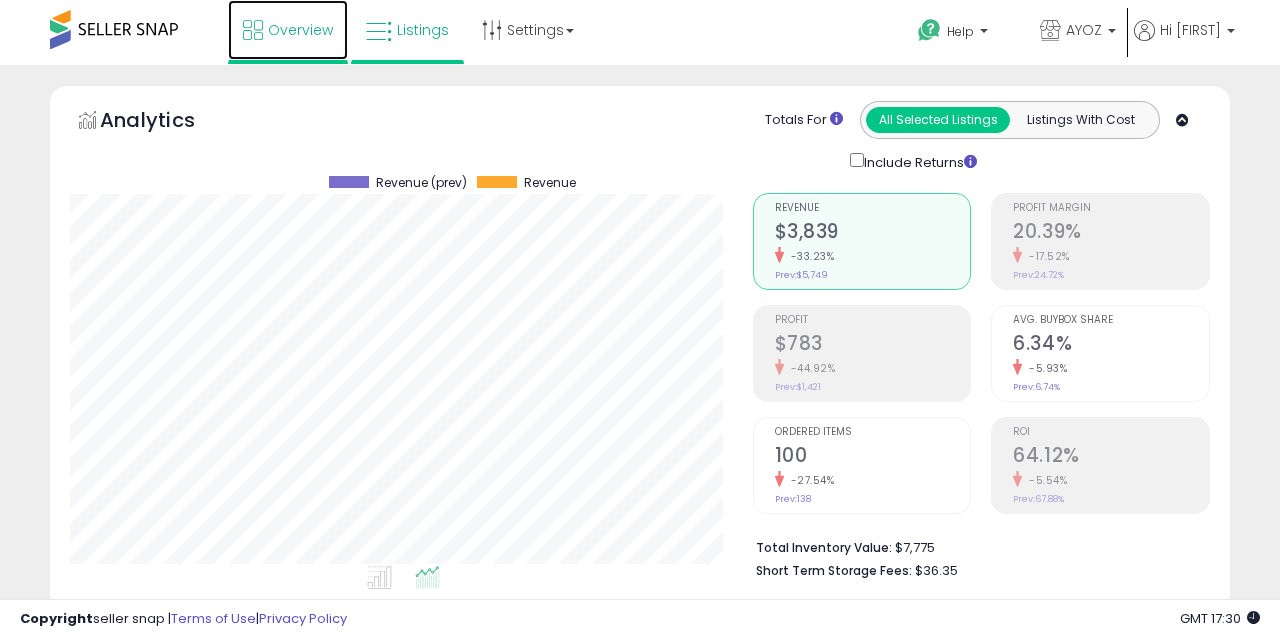 click on "Overview" at bounding box center (300, 30) 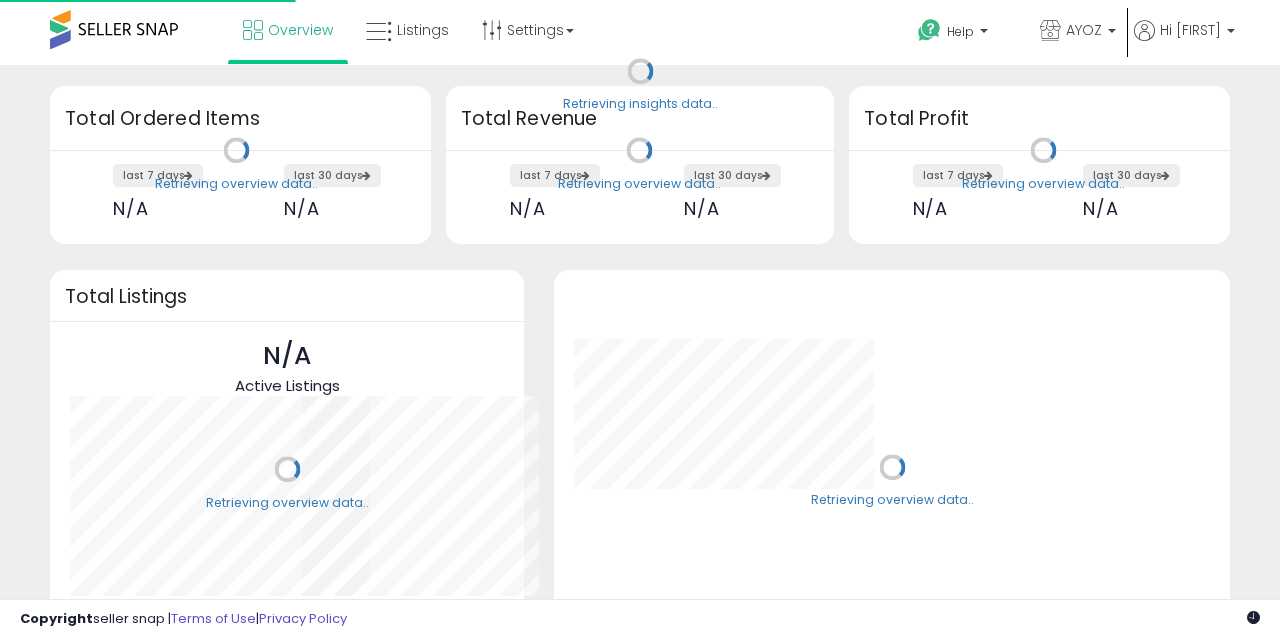 scroll, scrollTop: 0, scrollLeft: 0, axis: both 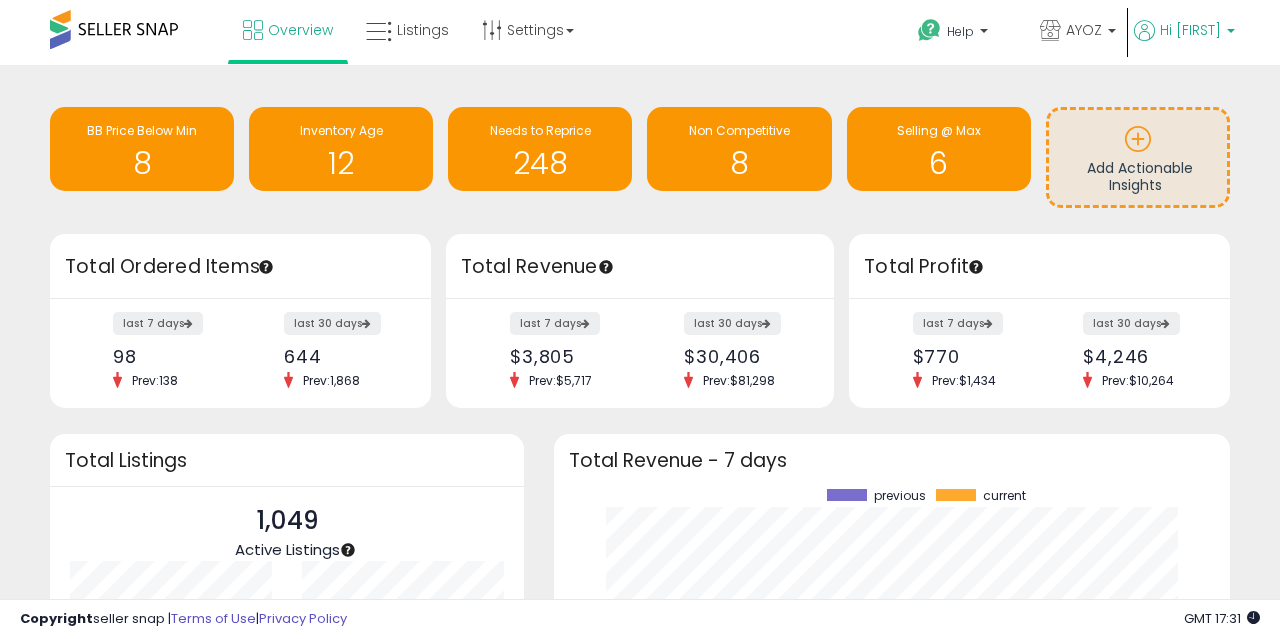 click on "Hi [FIRST]" at bounding box center (1190, 30) 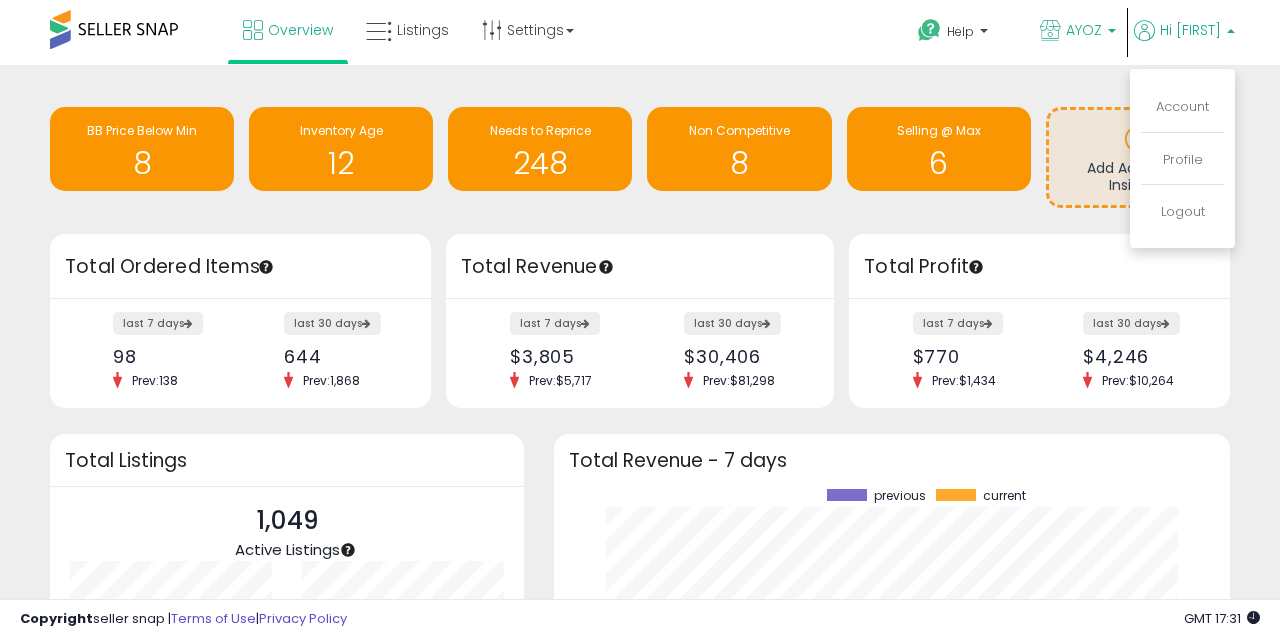 click on "AYOZ" at bounding box center (1084, 30) 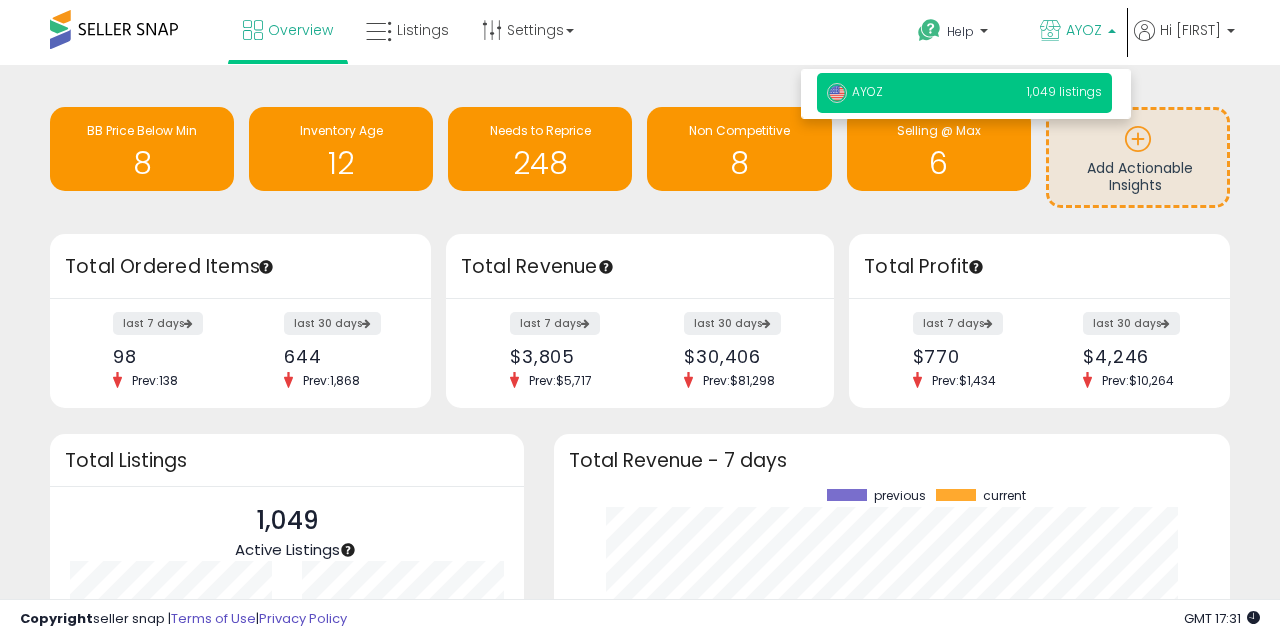 click on "Help
Contact Support
Search Knowledge Hub
Request a Feature
AYOZ AYOZ" at bounding box center [1039, 42] 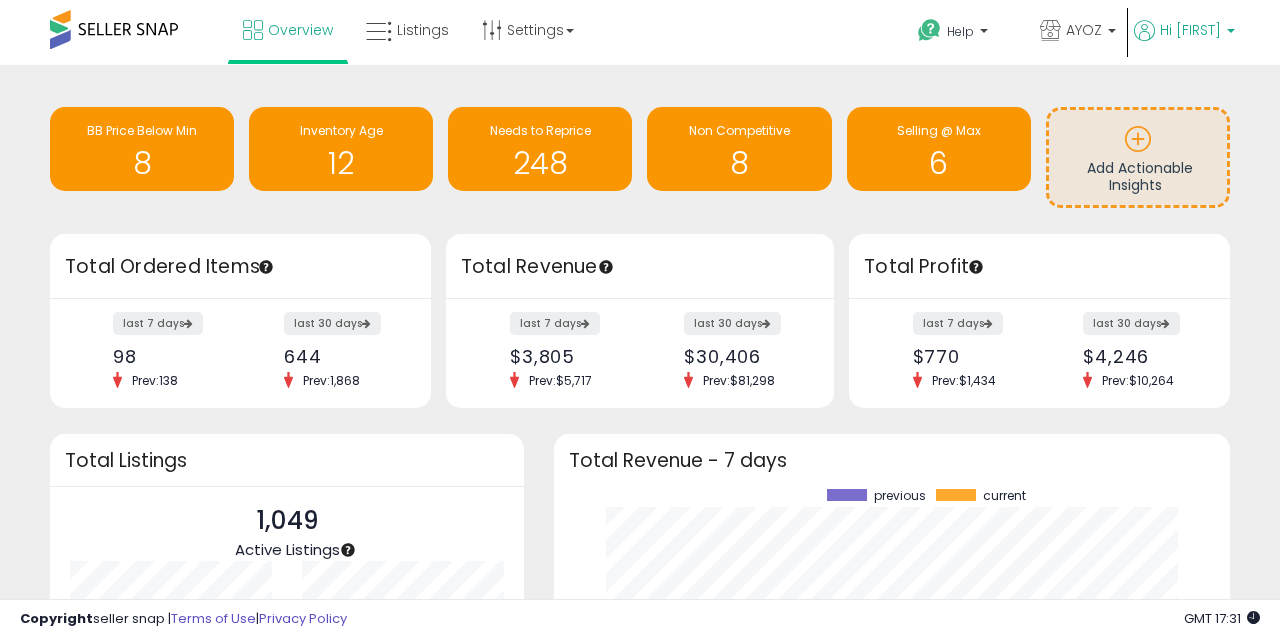 click on "Hi [NAME]" at bounding box center (1190, 30) 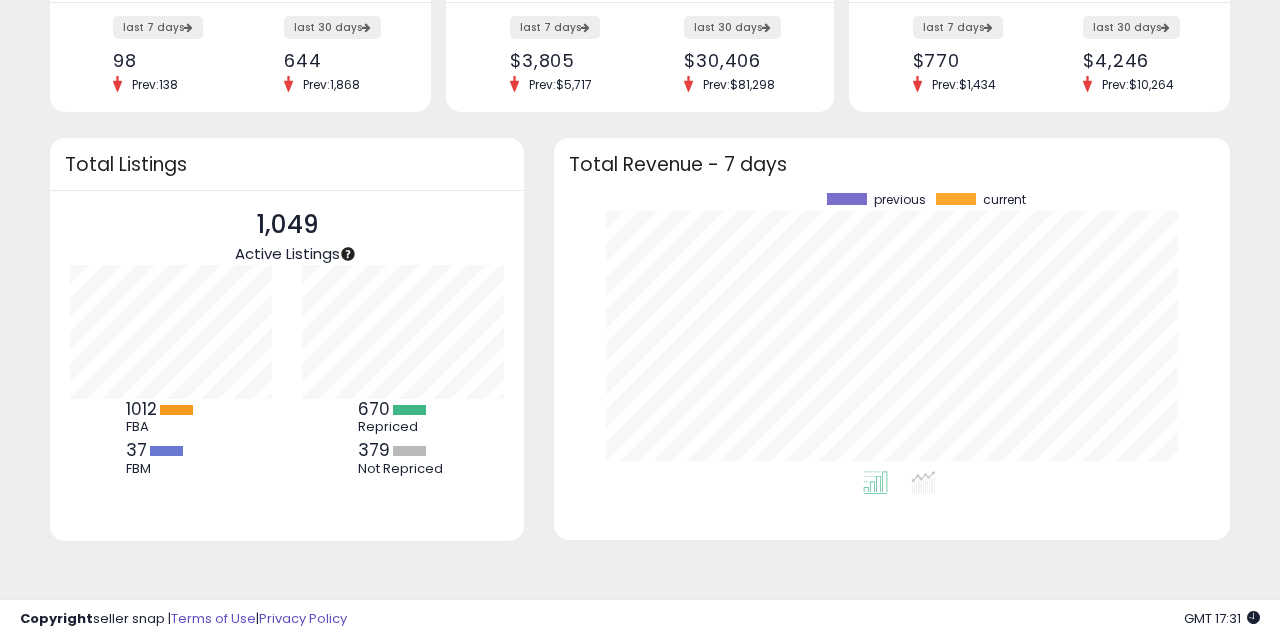 scroll, scrollTop: 0, scrollLeft: 0, axis: both 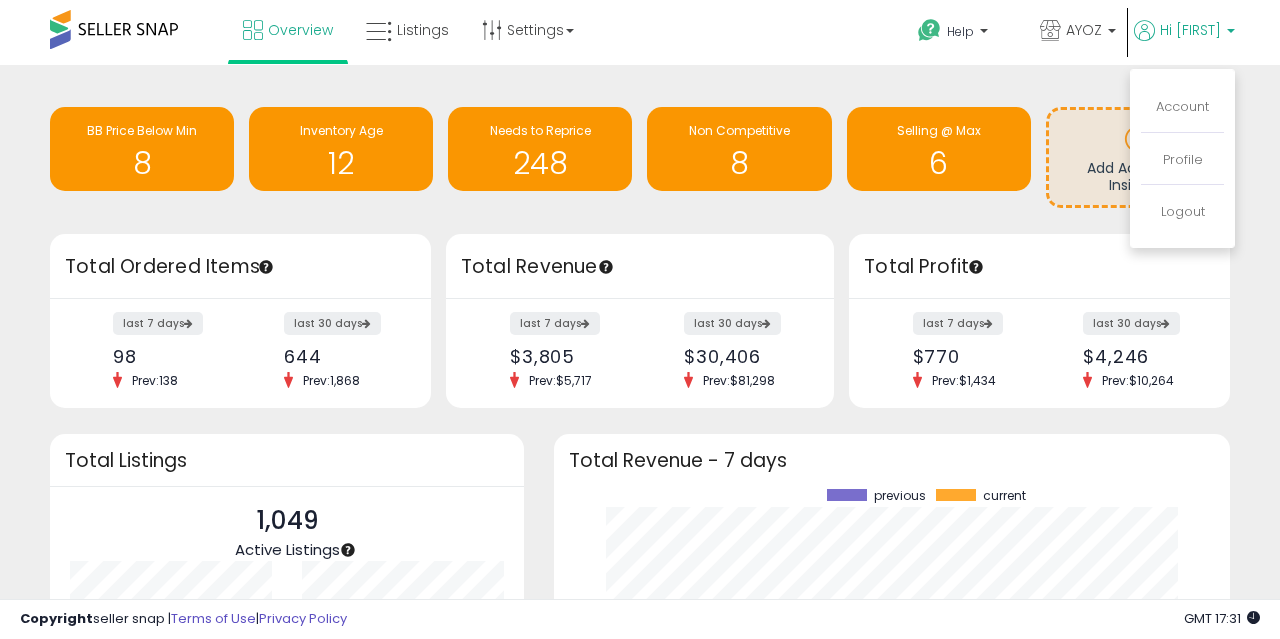 click at bounding box center [114, 29] 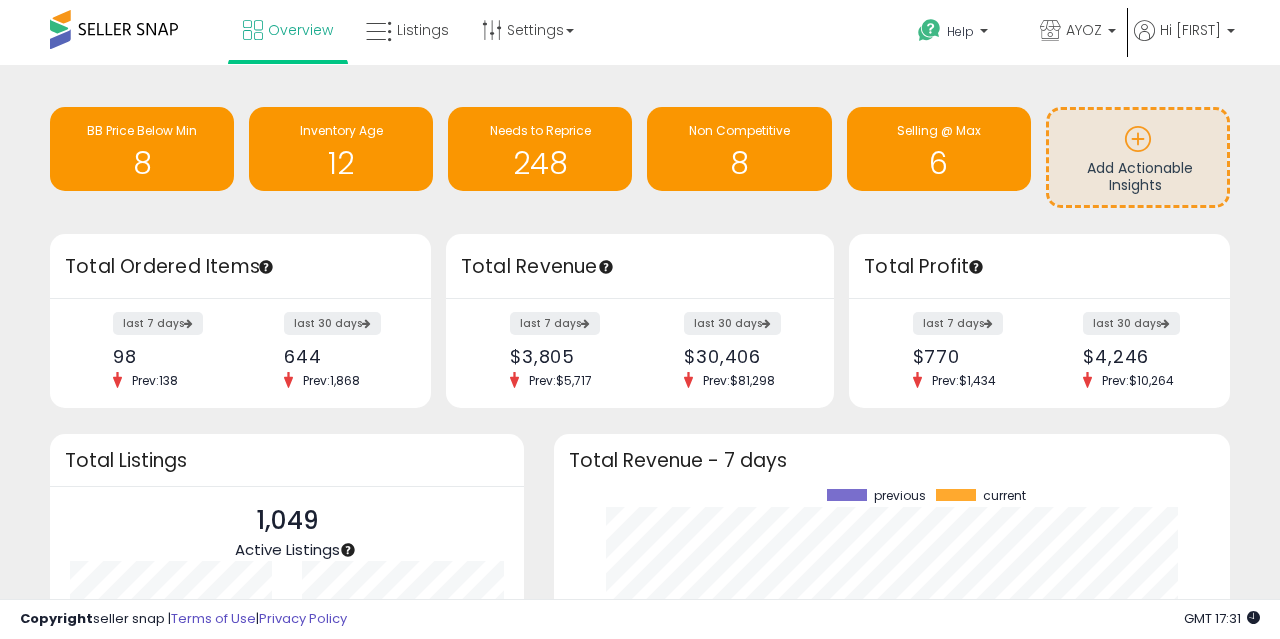 click at bounding box center (114, 29) 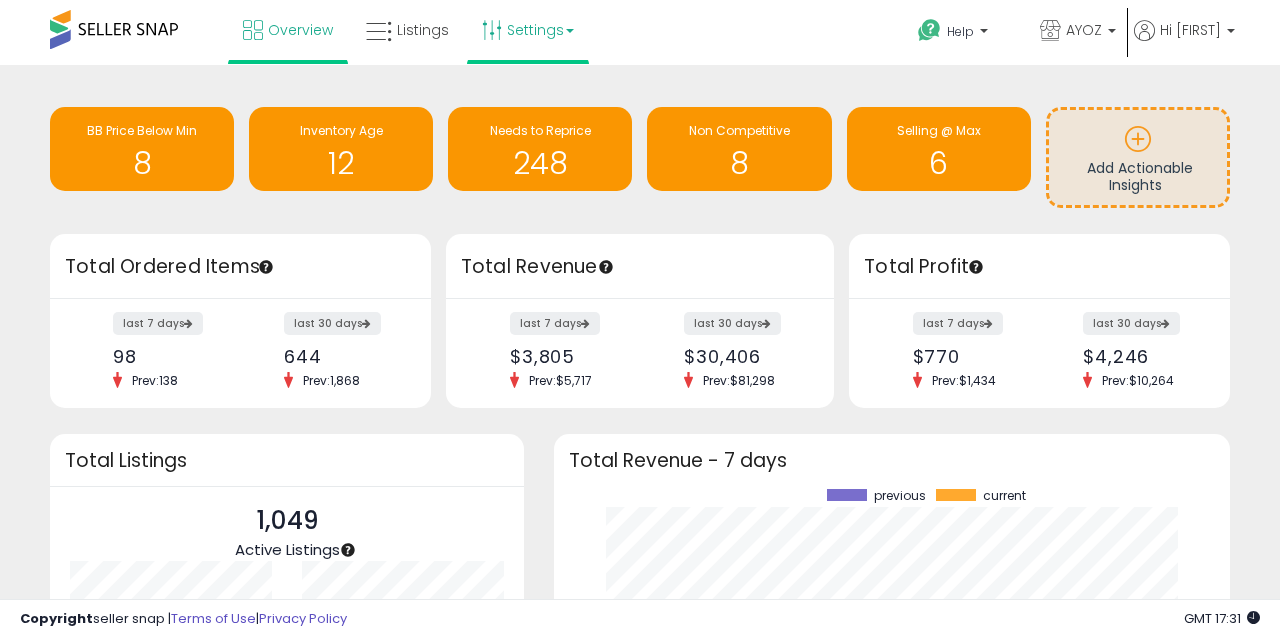click on "Settings" at bounding box center (528, 30) 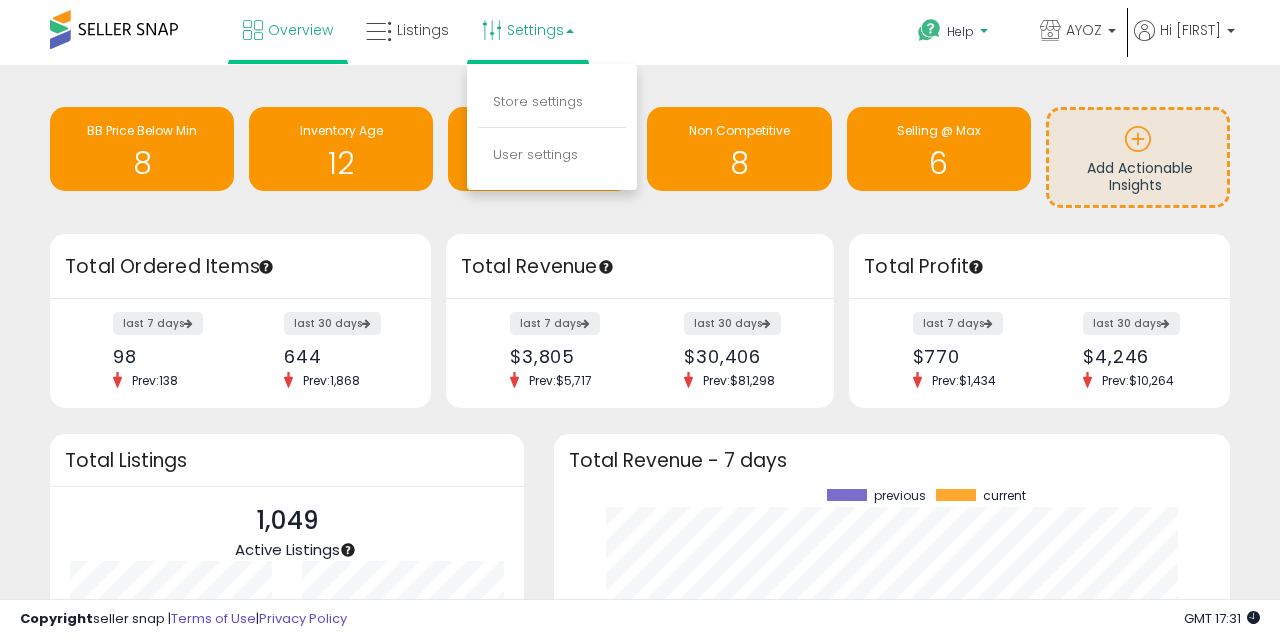 click on "Help" at bounding box center (960, 31) 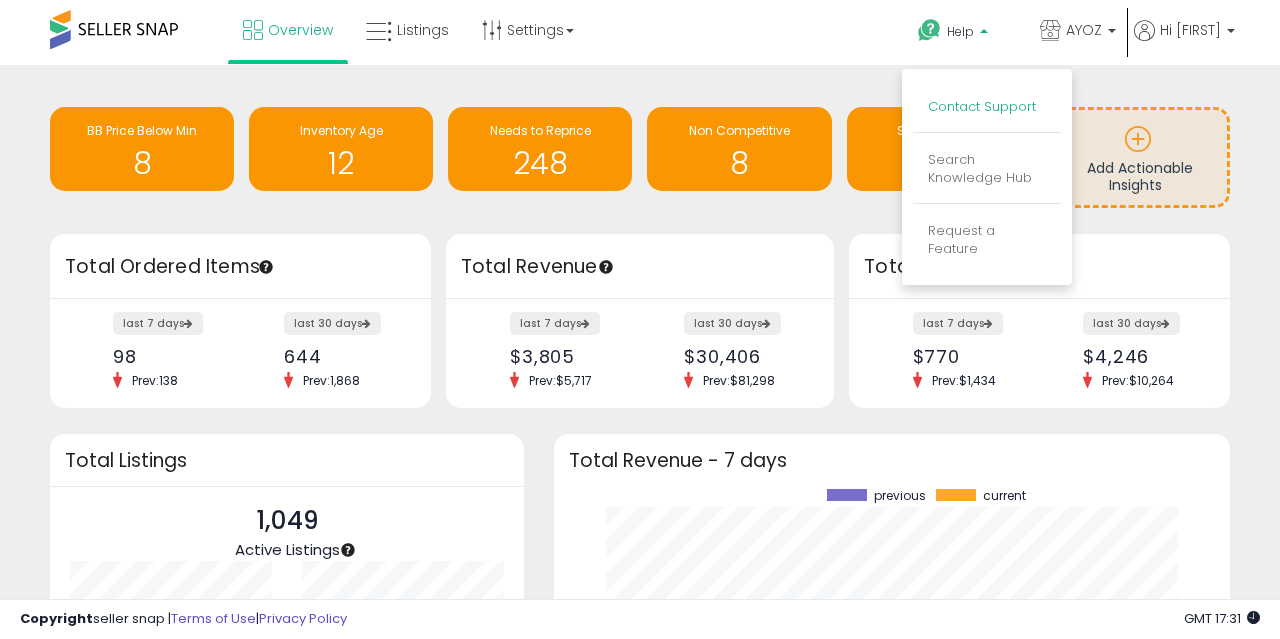 click on "Contact Support" at bounding box center (982, 106) 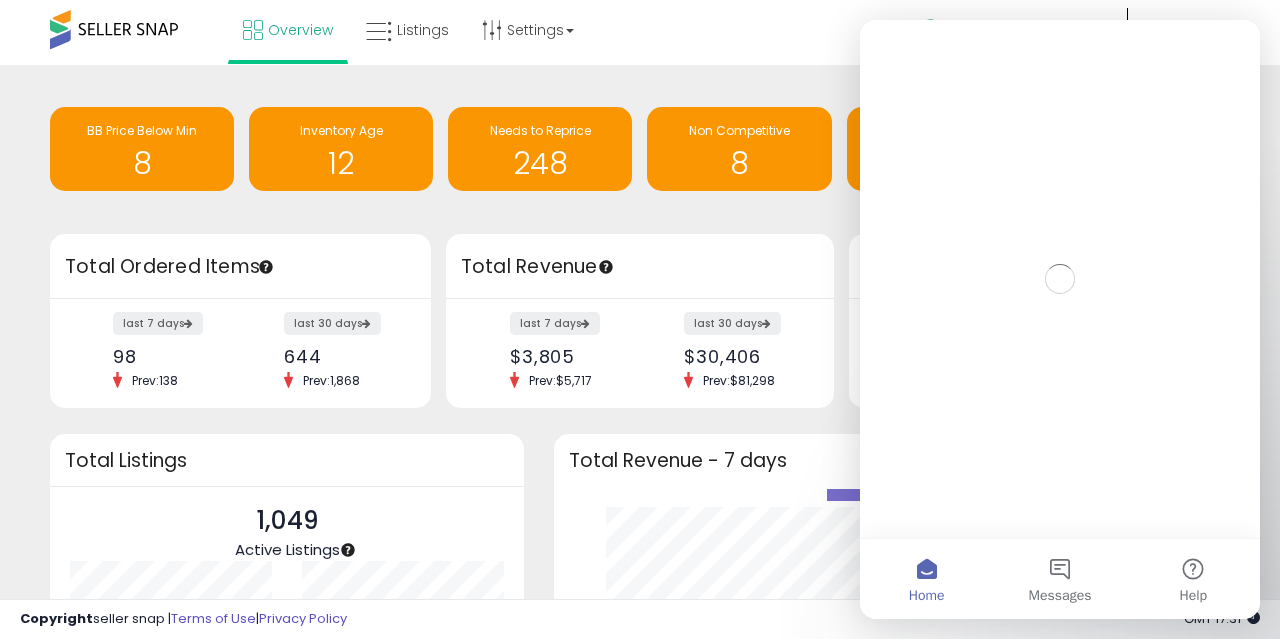 scroll, scrollTop: 0, scrollLeft: 0, axis: both 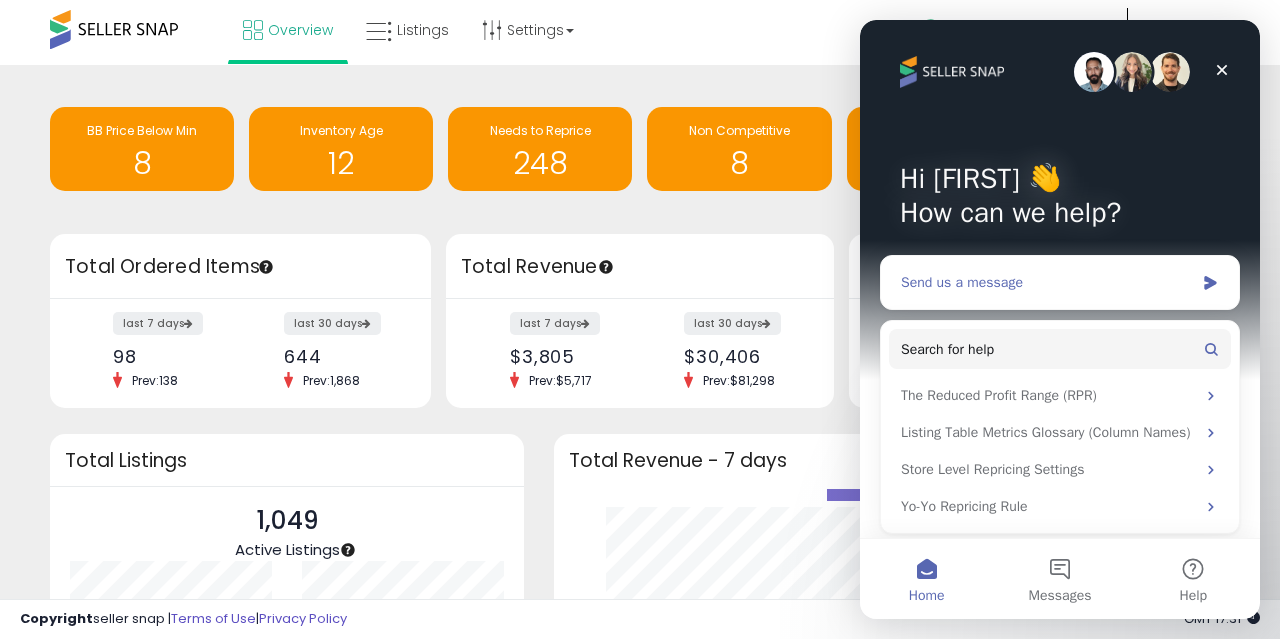 click on "Send us a message" at bounding box center (1047, 282) 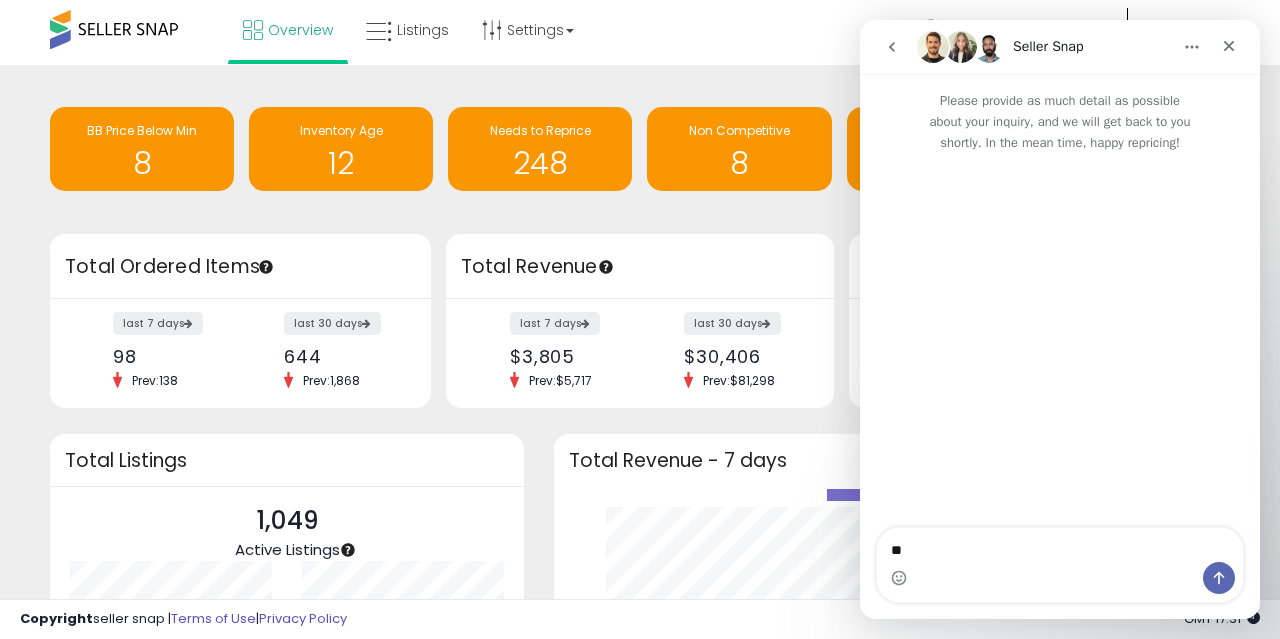 type on "***" 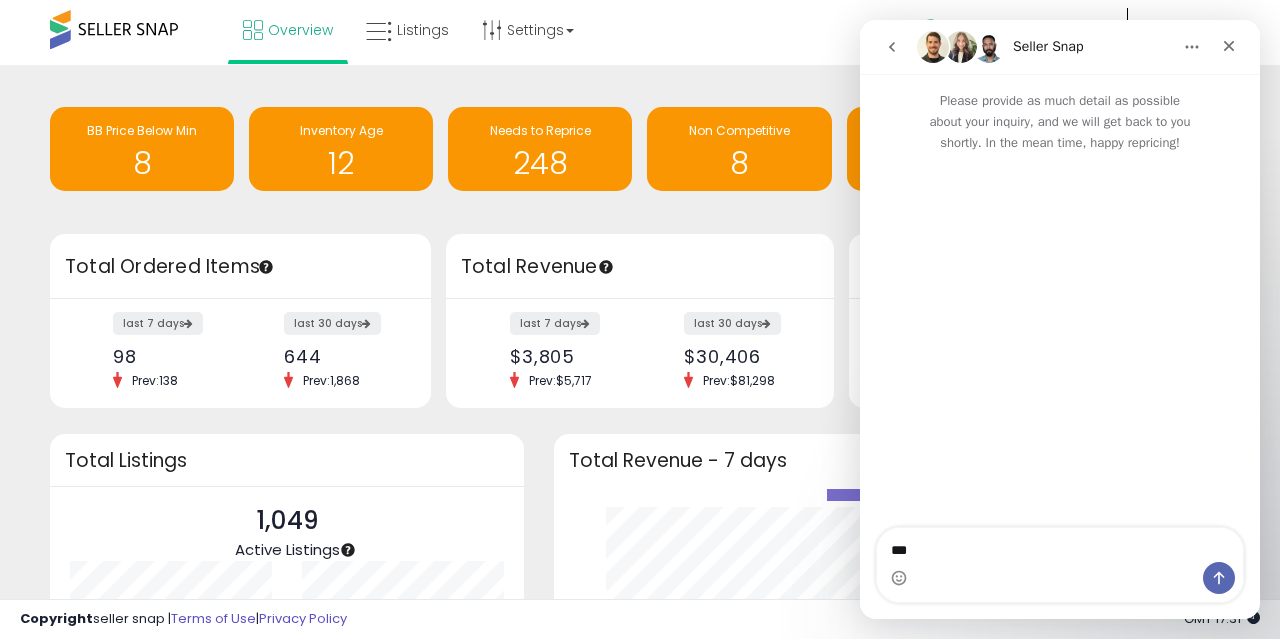 type 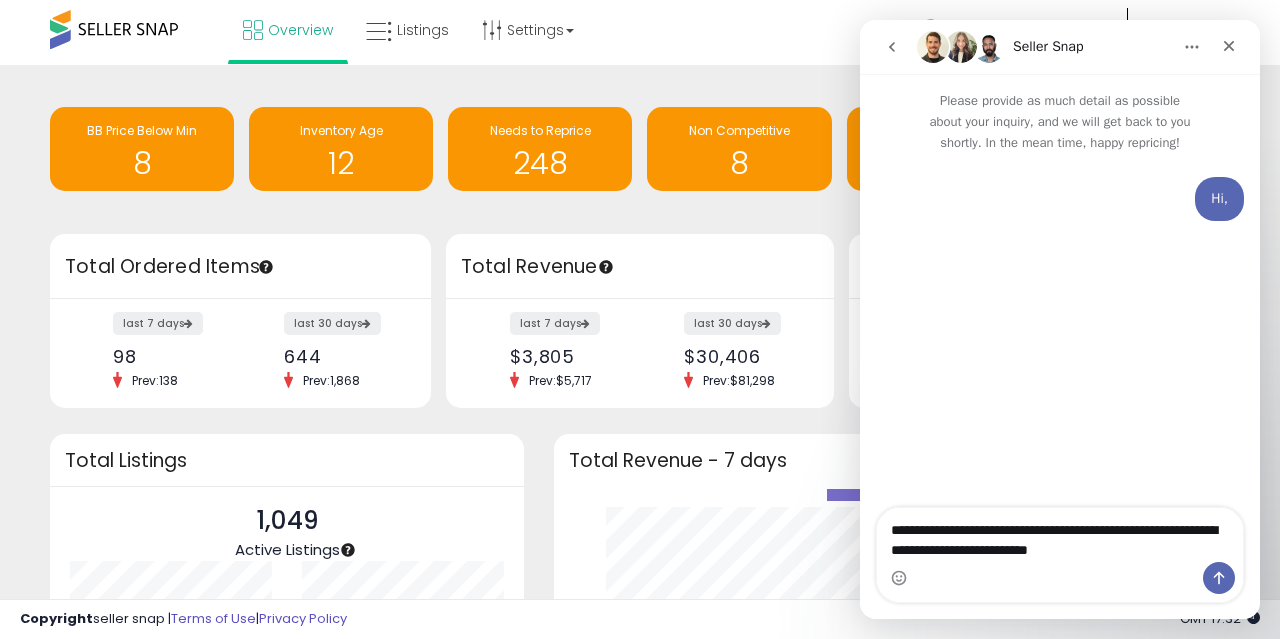 type on "**********" 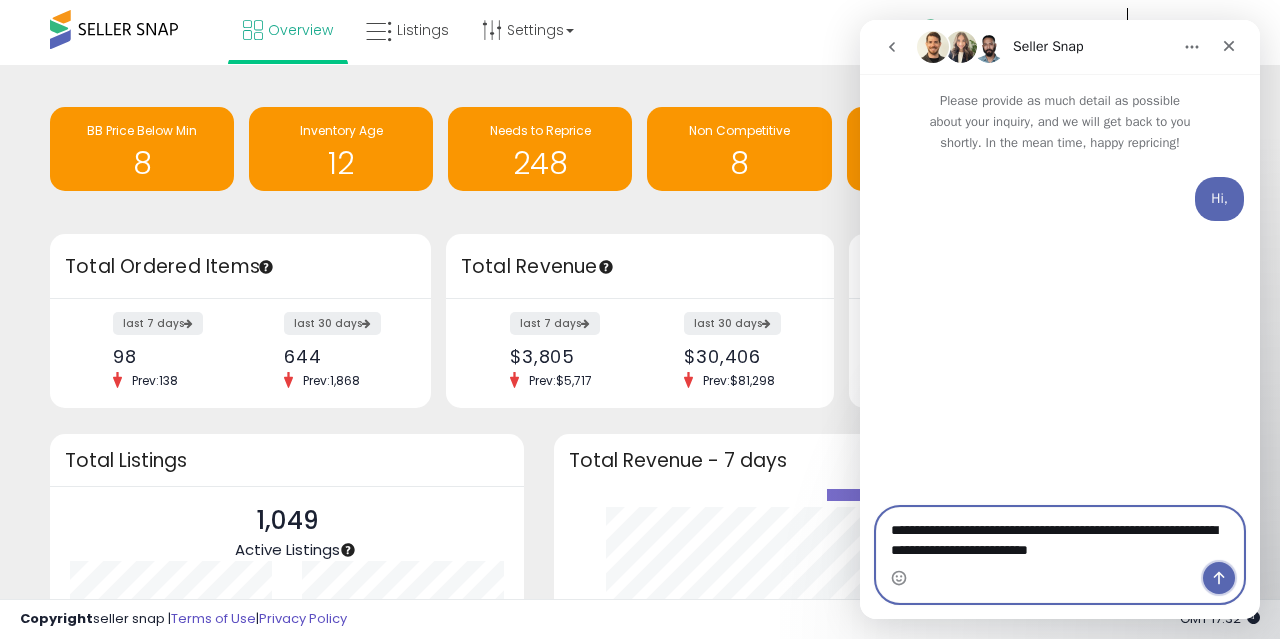 click 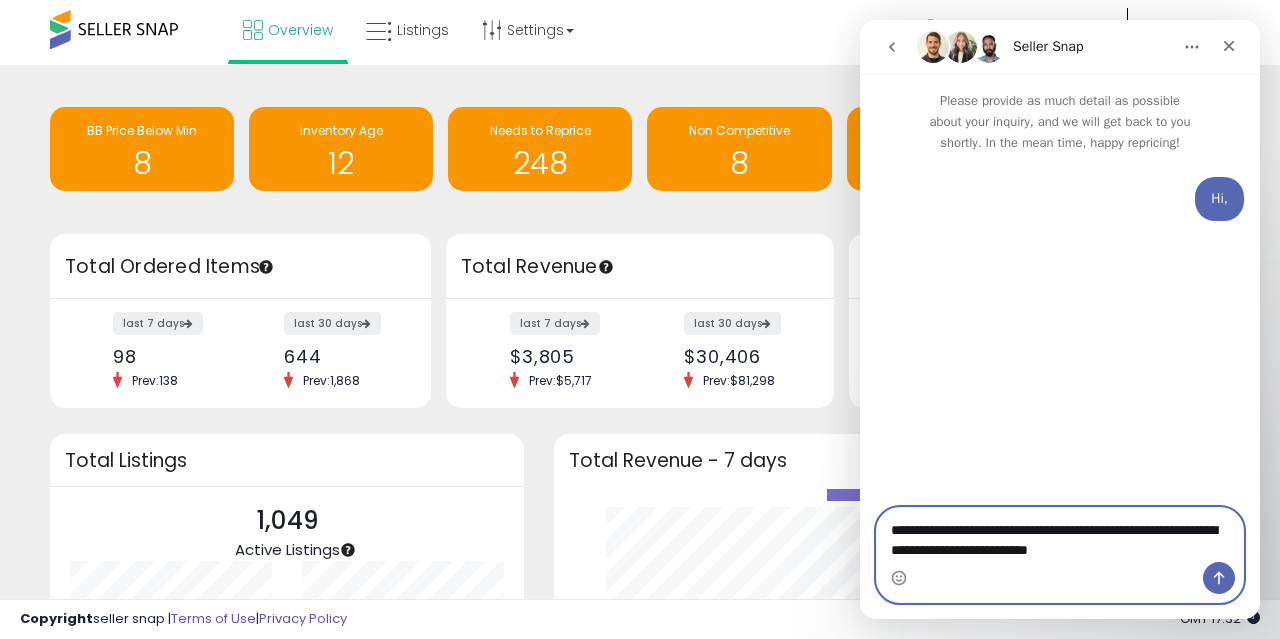 type 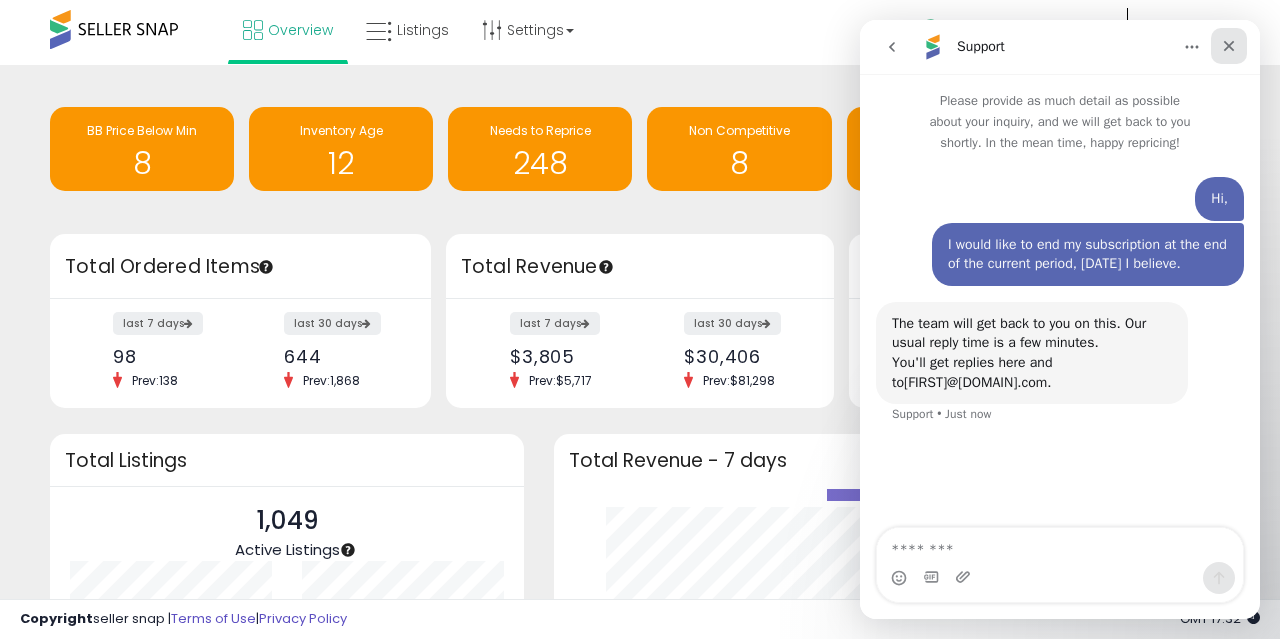 click 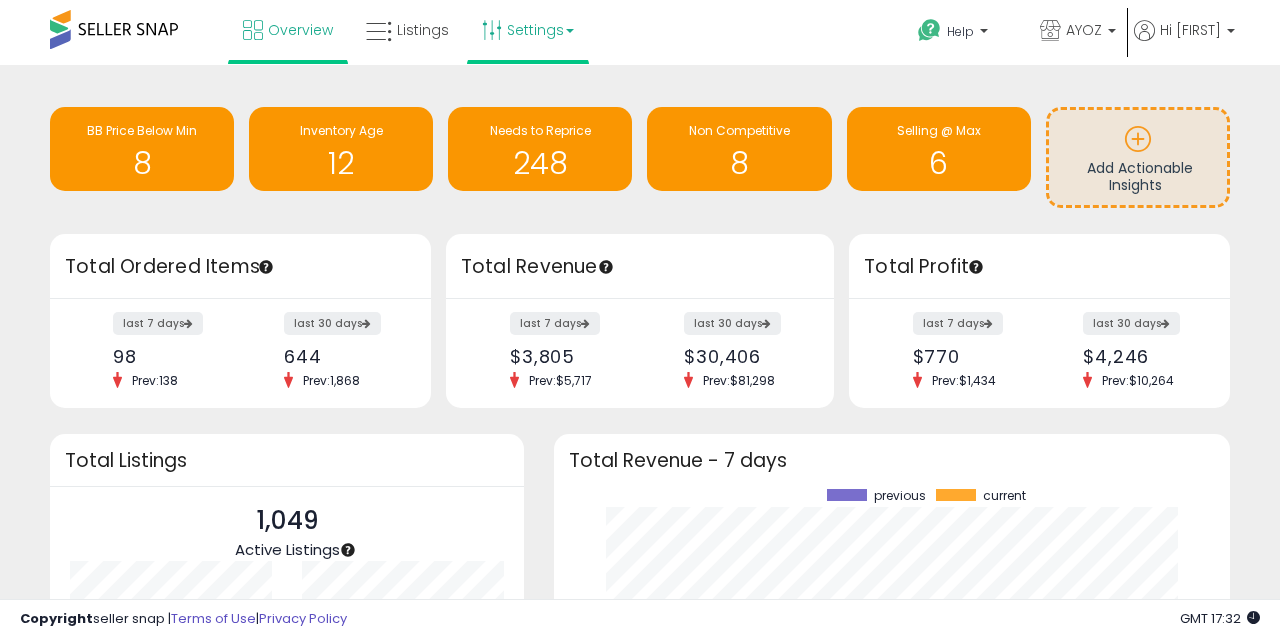 click on "Settings" at bounding box center (528, 30) 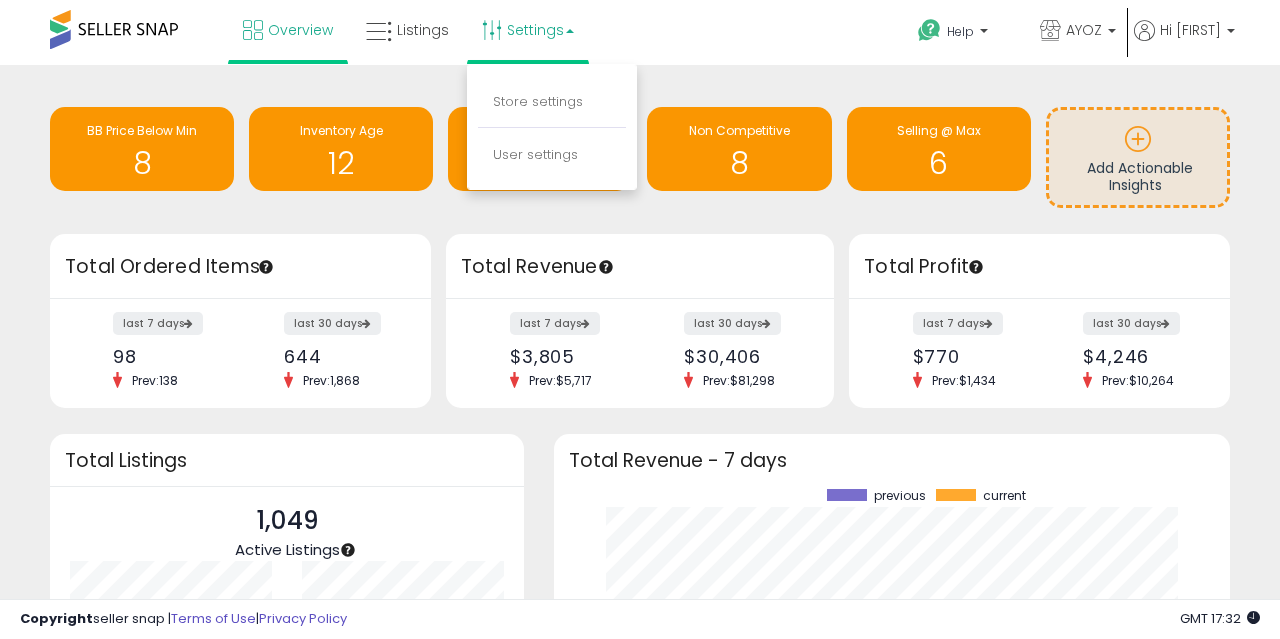 click on "Store
settings" at bounding box center [552, 103] 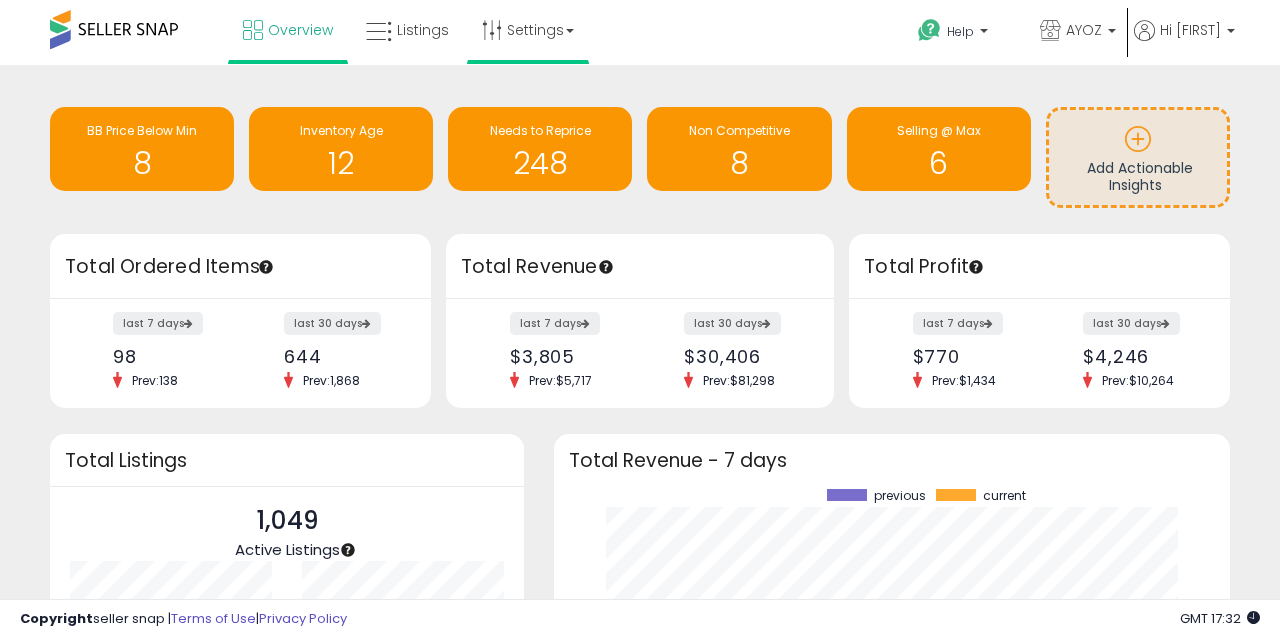 scroll, scrollTop: 0, scrollLeft: 0, axis: both 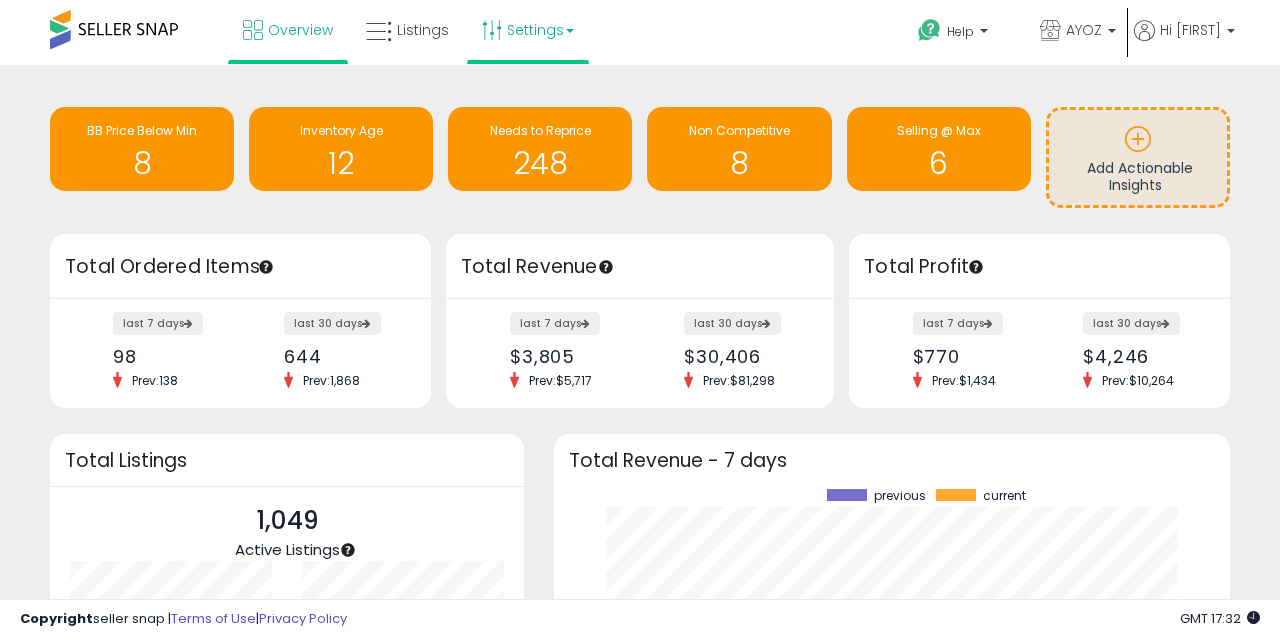 click on "Settings" at bounding box center [528, 30] 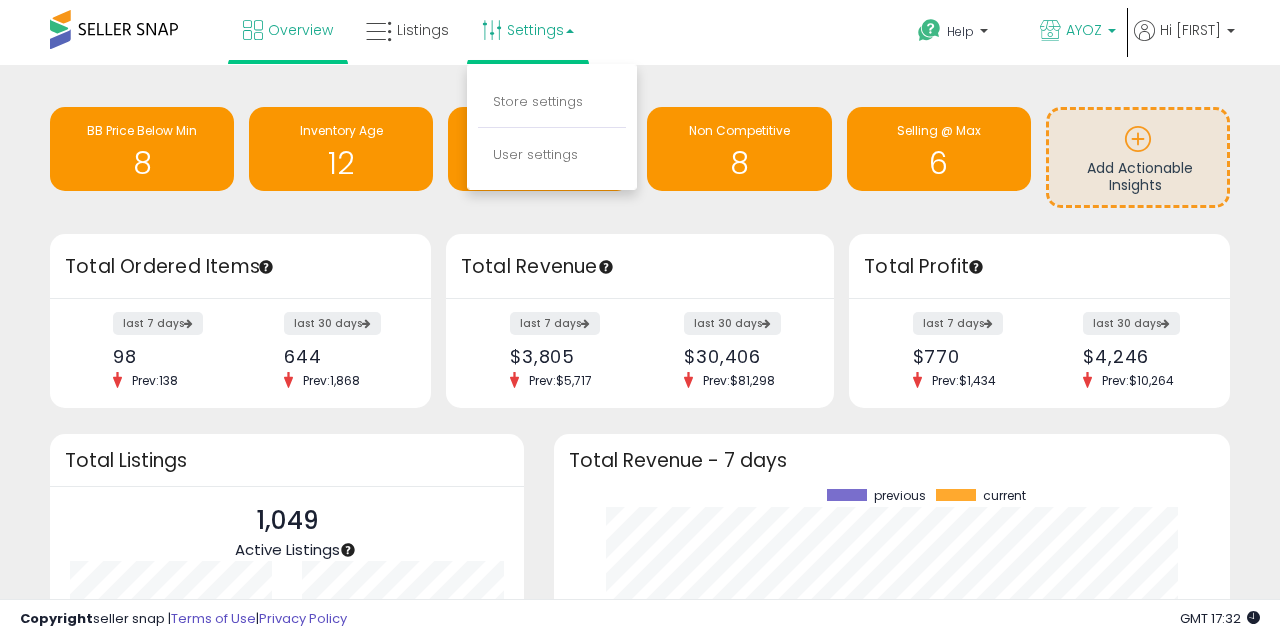 click on "AYOZ" at bounding box center [1084, 30] 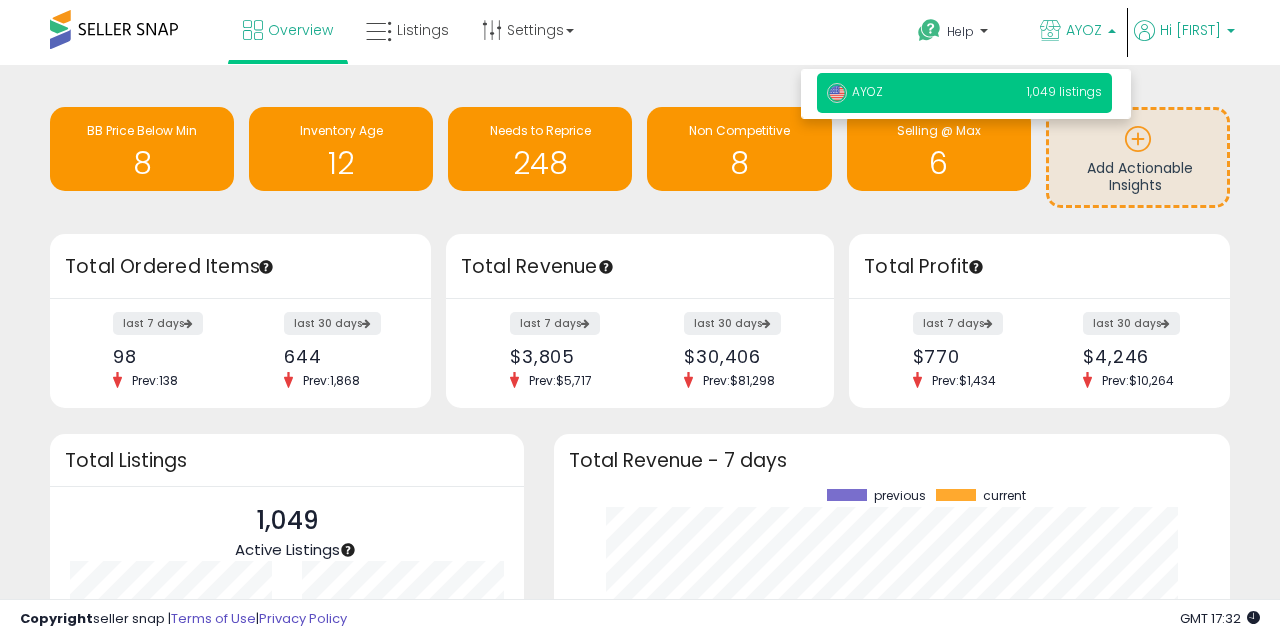click on "Hi [NAME]" at bounding box center (1190, 30) 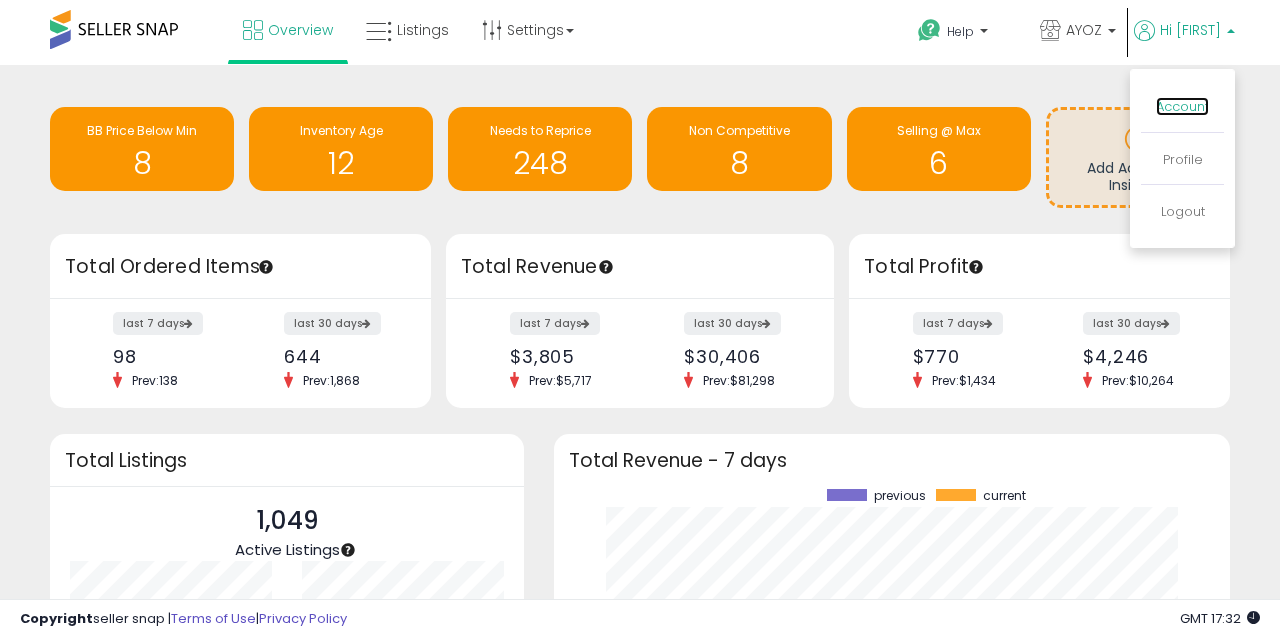 click on "Account" at bounding box center [1182, 106] 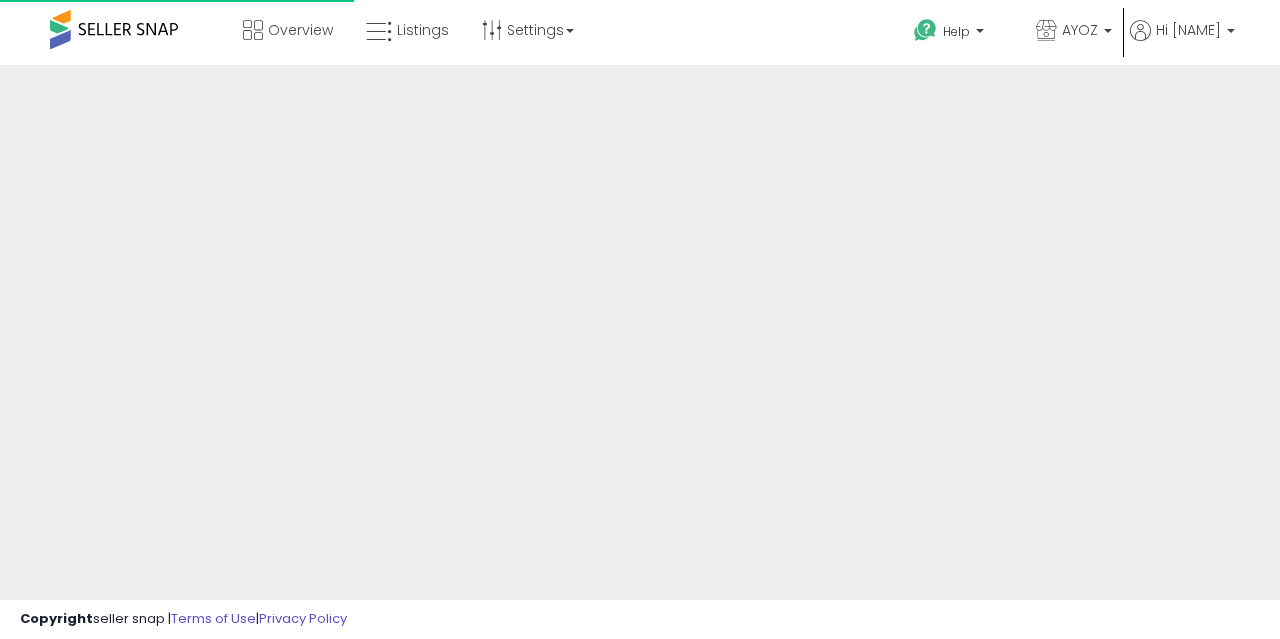 scroll, scrollTop: 0, scrollLeft: 0, axis: both 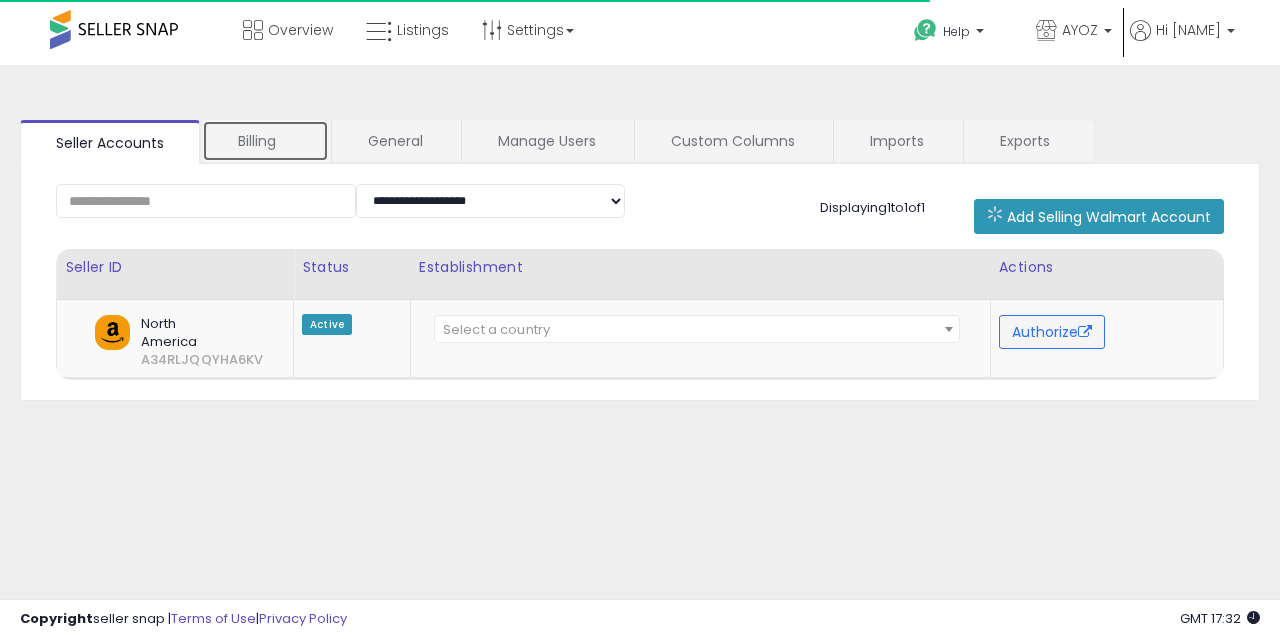 click on "Billing" at bounding box center [265, 141] 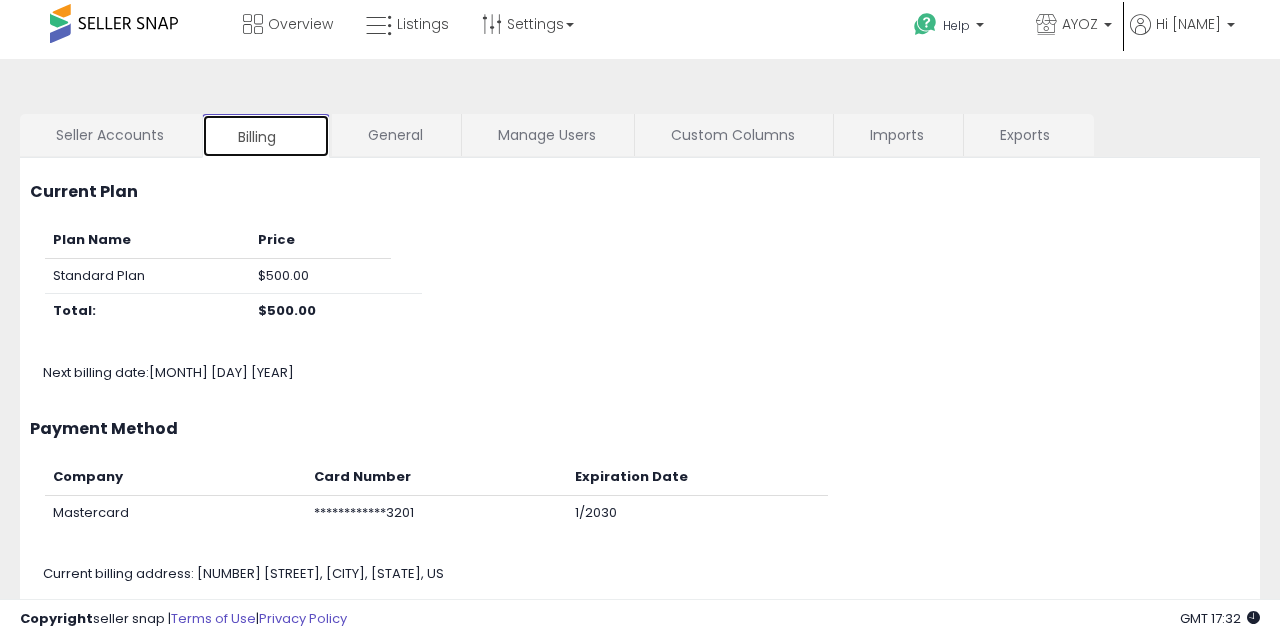 scroll, scrollTop: 0, scrollLeft: 0, axis: both 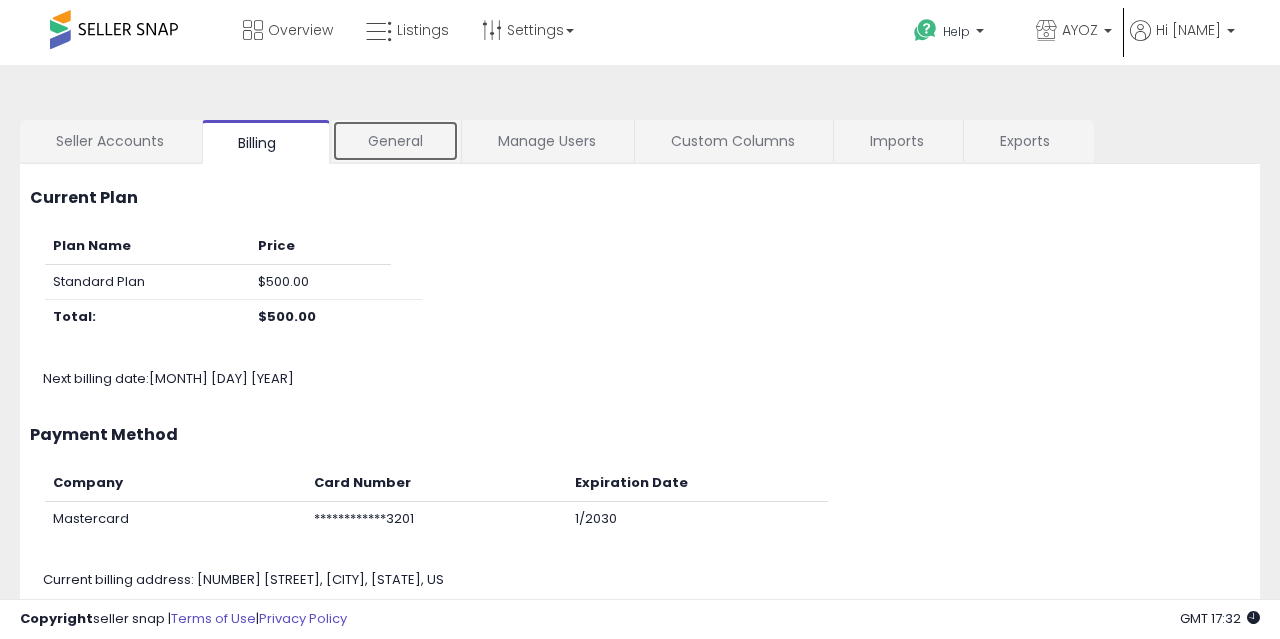 click on "General" at bounding box center [395, 141] 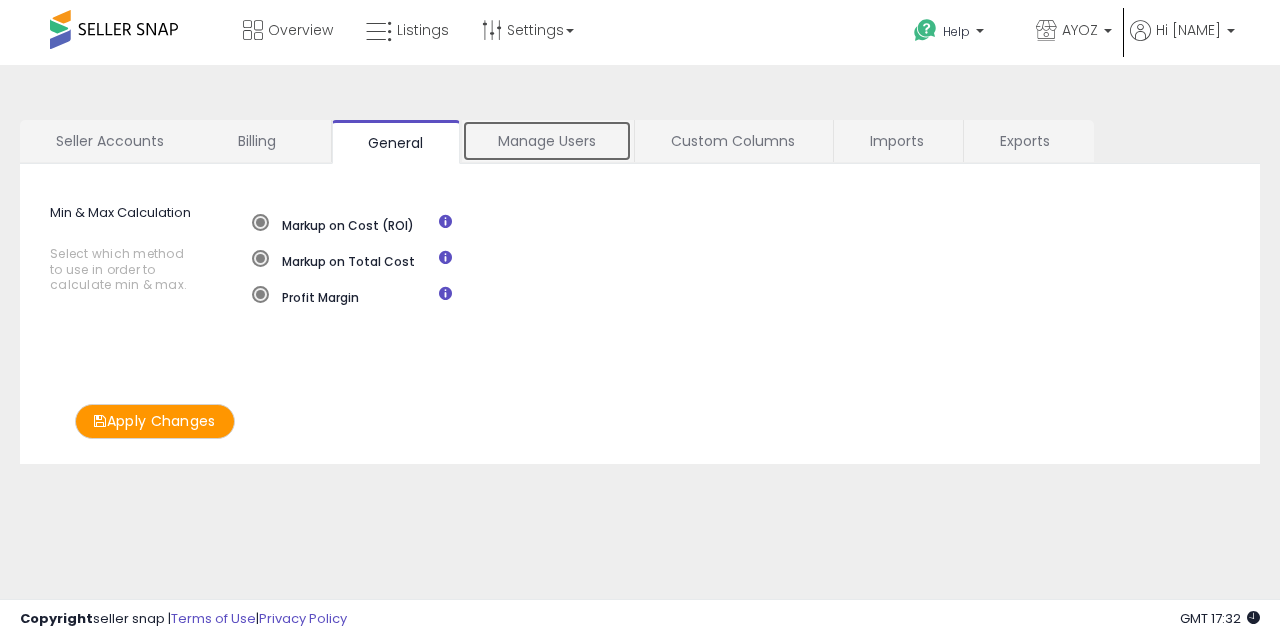 click on "Manage Users" at bounding box center [547, 141] 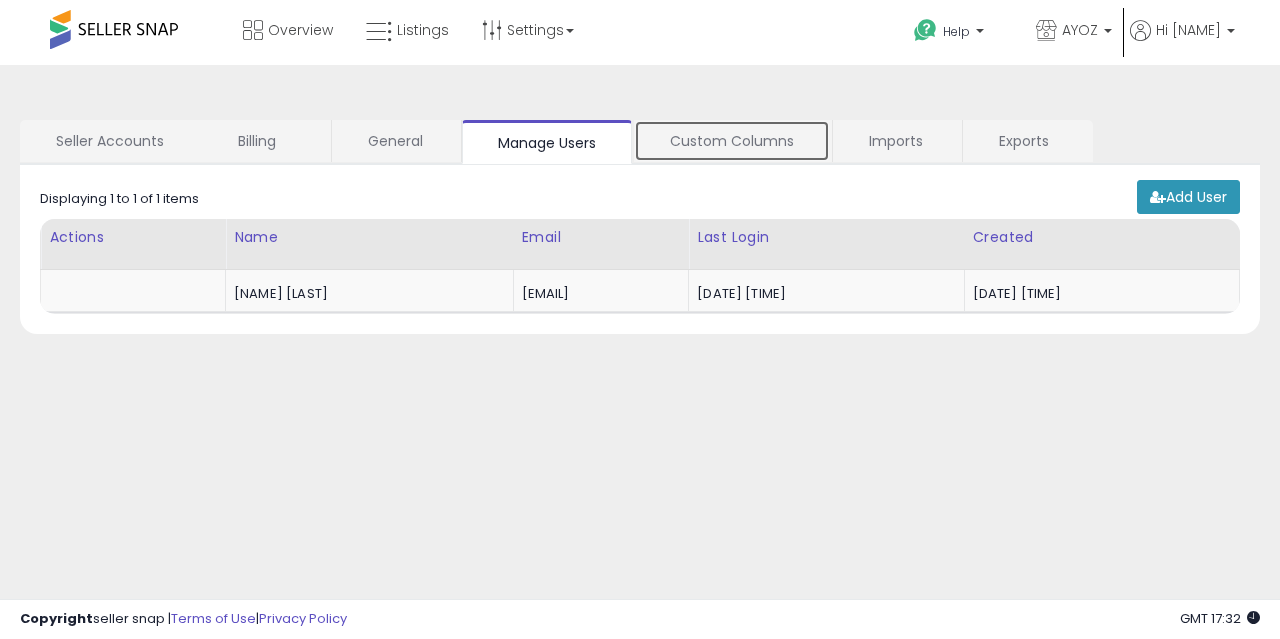 click on "Custom Columns" at bounding box center (732, 141) 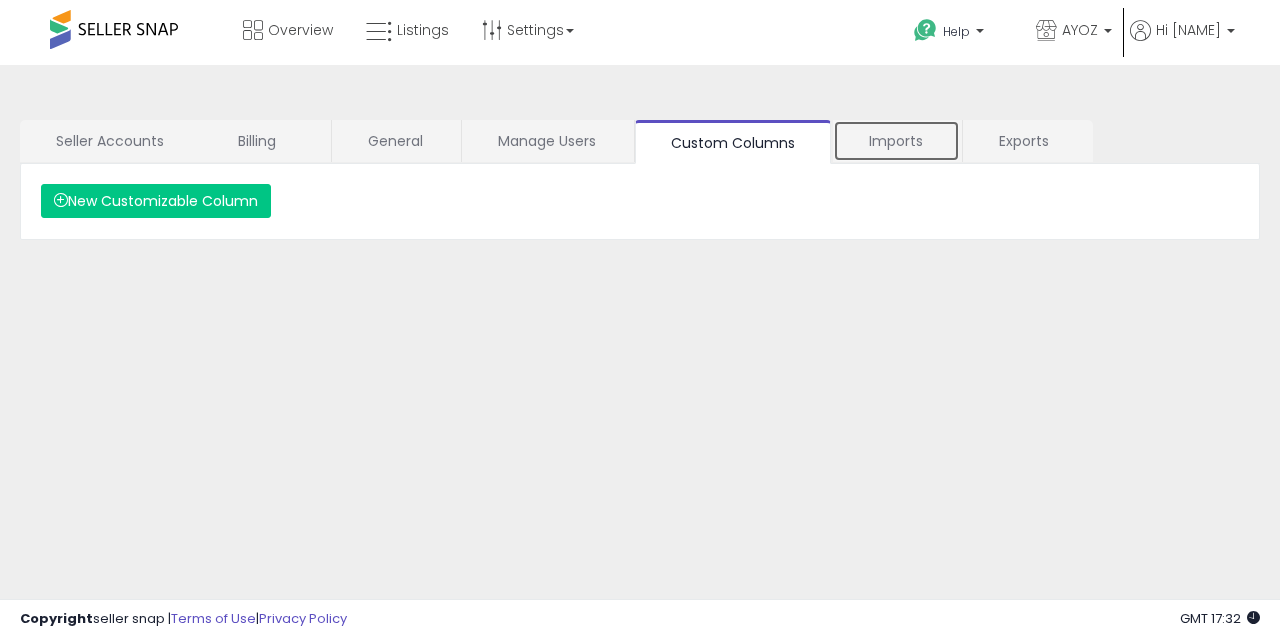 click on "Imports" at bounding box center (896, 141) 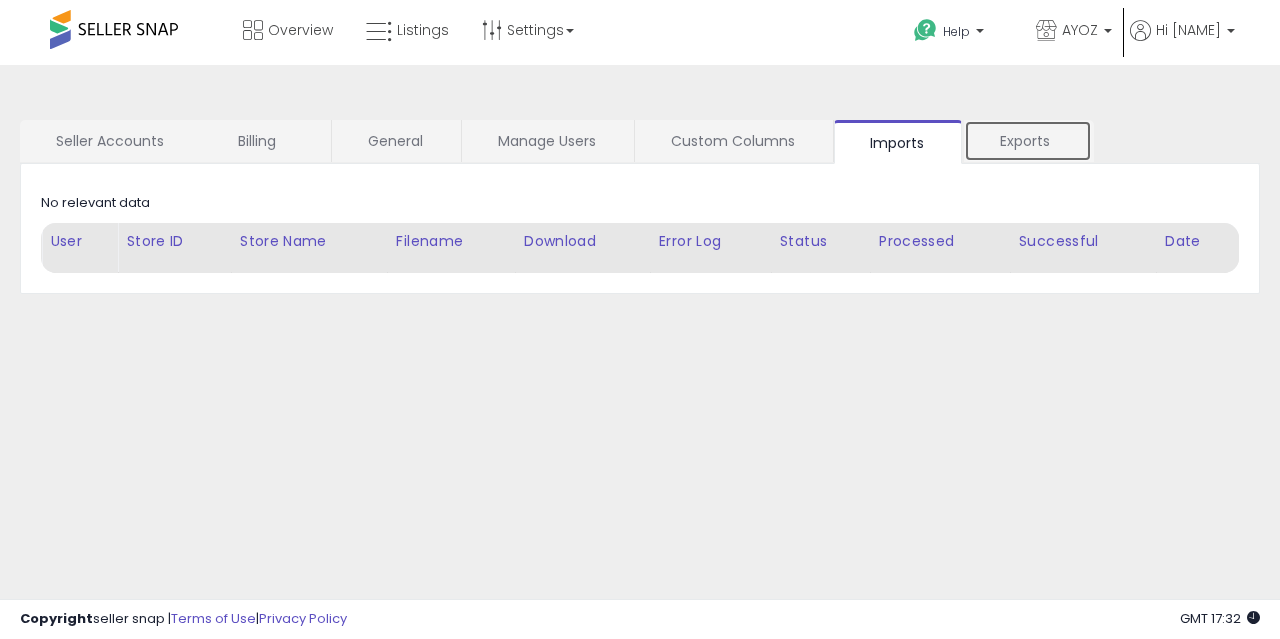 click on "Exports" at bounding box center [1028, 141] 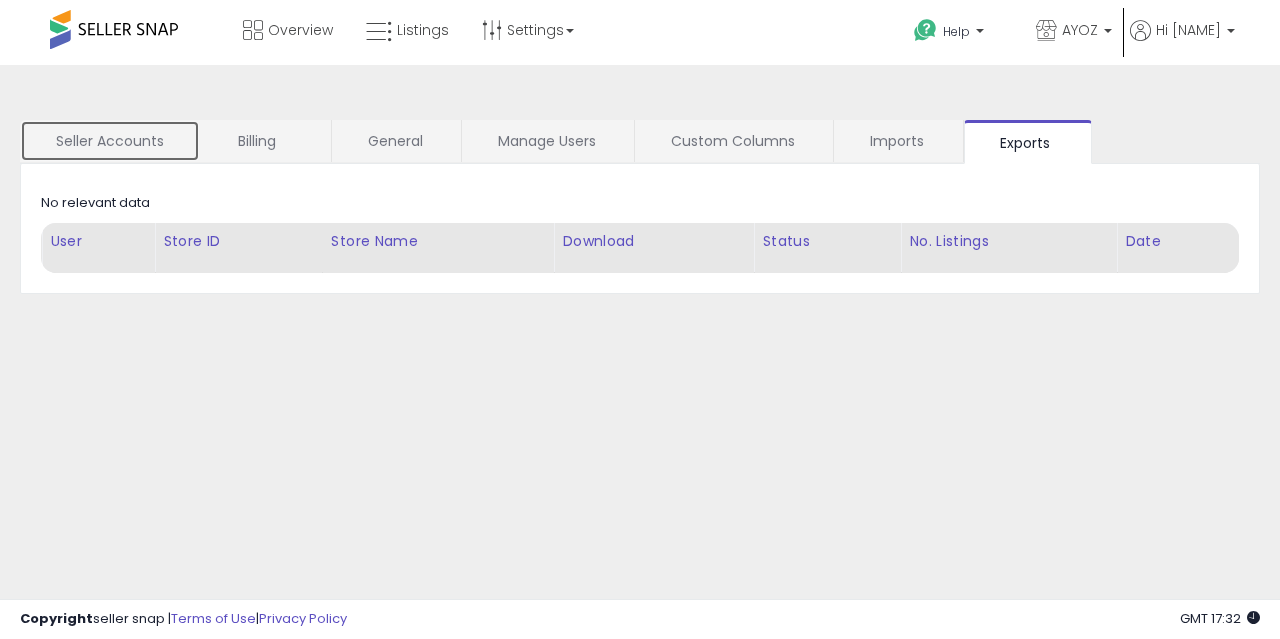 click on "Seller Accounts" at bounding box center (110, 141) 